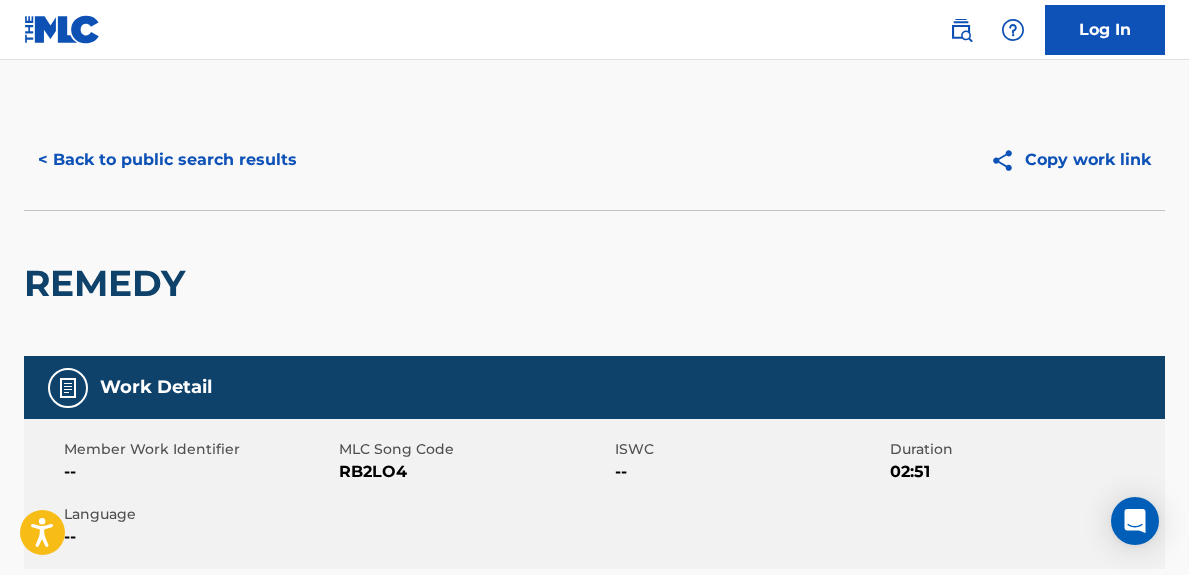 scroll, scrollTop: 604, scrollLeft: 0, axis: vertical 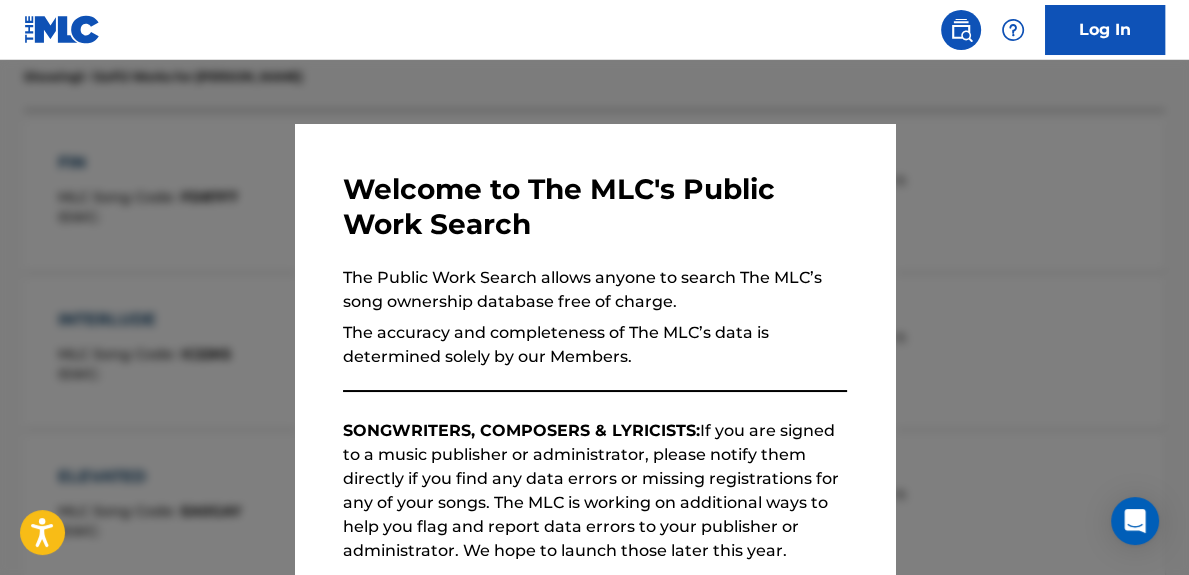 click at bounding box center [594, 347] 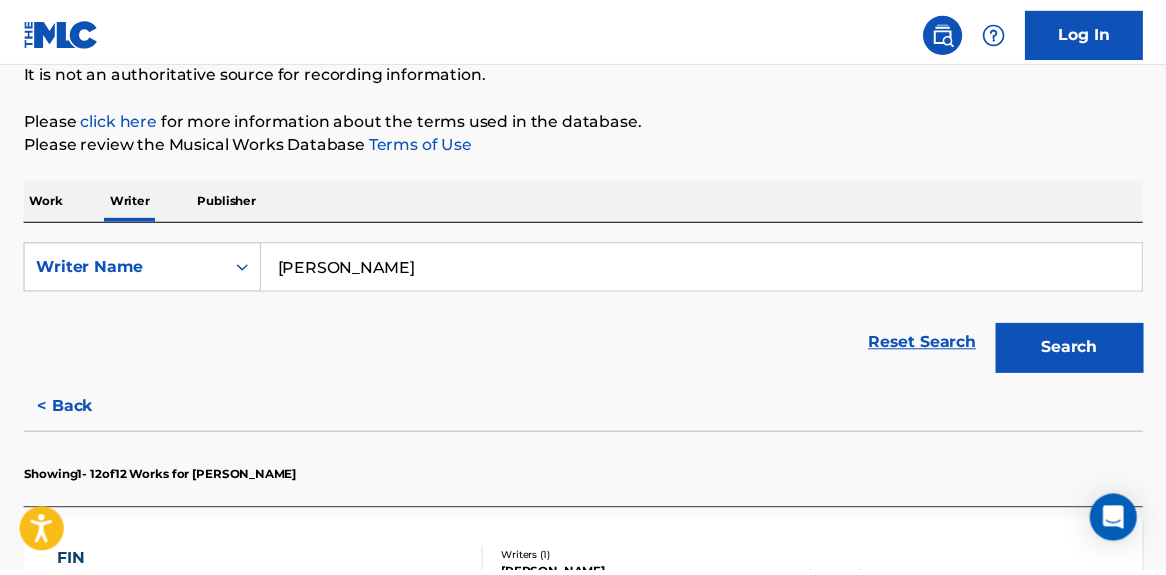 scroll, scrollTop: 236, scrollLeft: 0, axis: vertical 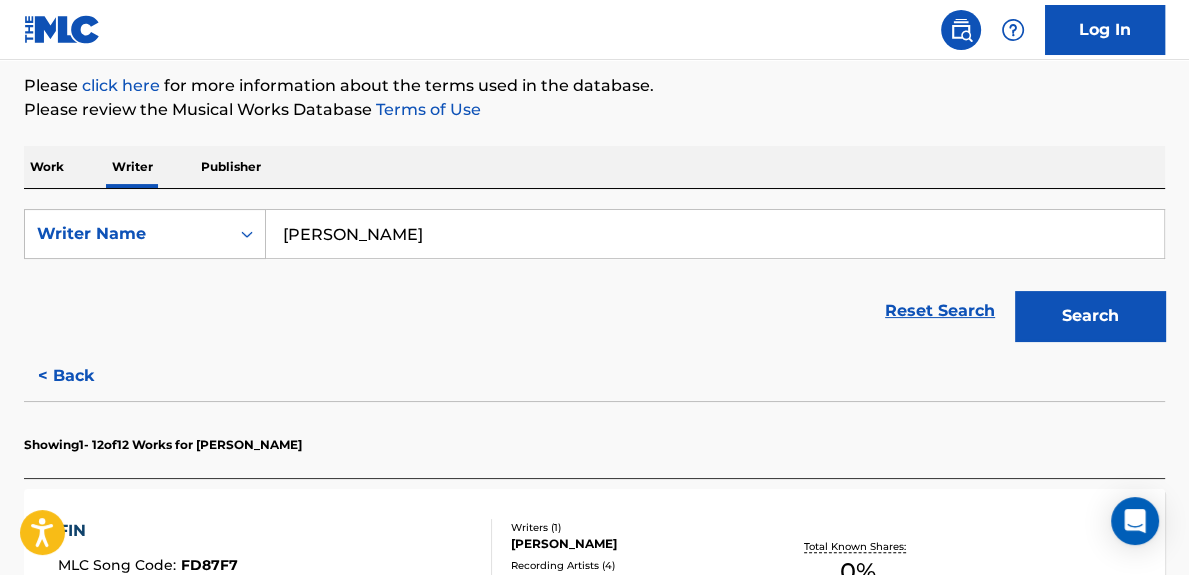 drag, startPoint x: 168, startPoint y: 205, endPoint x: 192, endPoint y: 163, distance: 48.373547 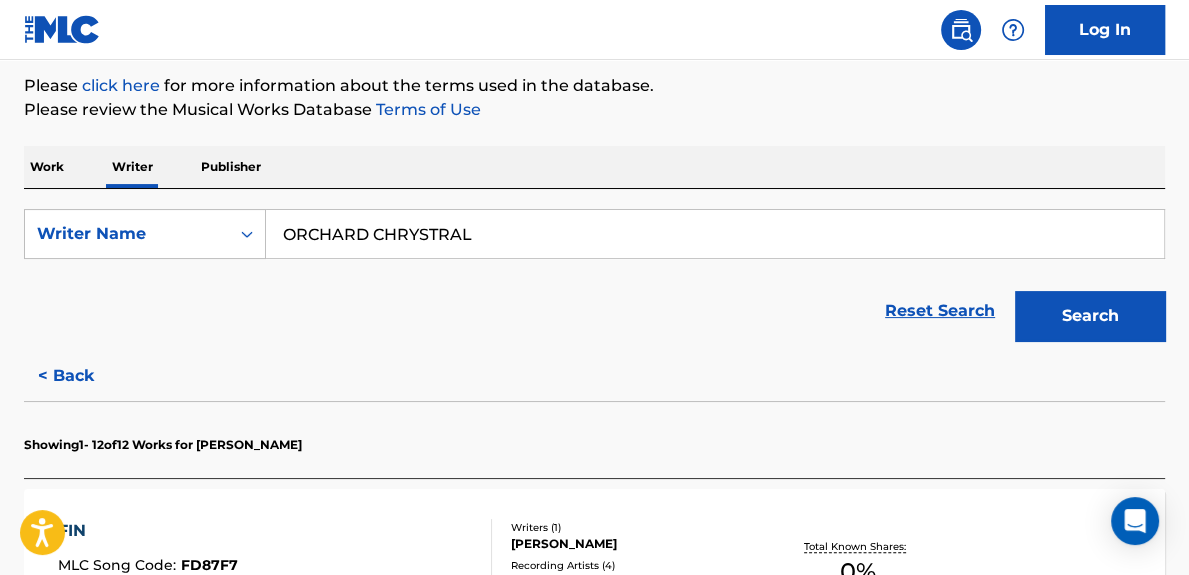click on "Search" at bounding box center [1090, 316] 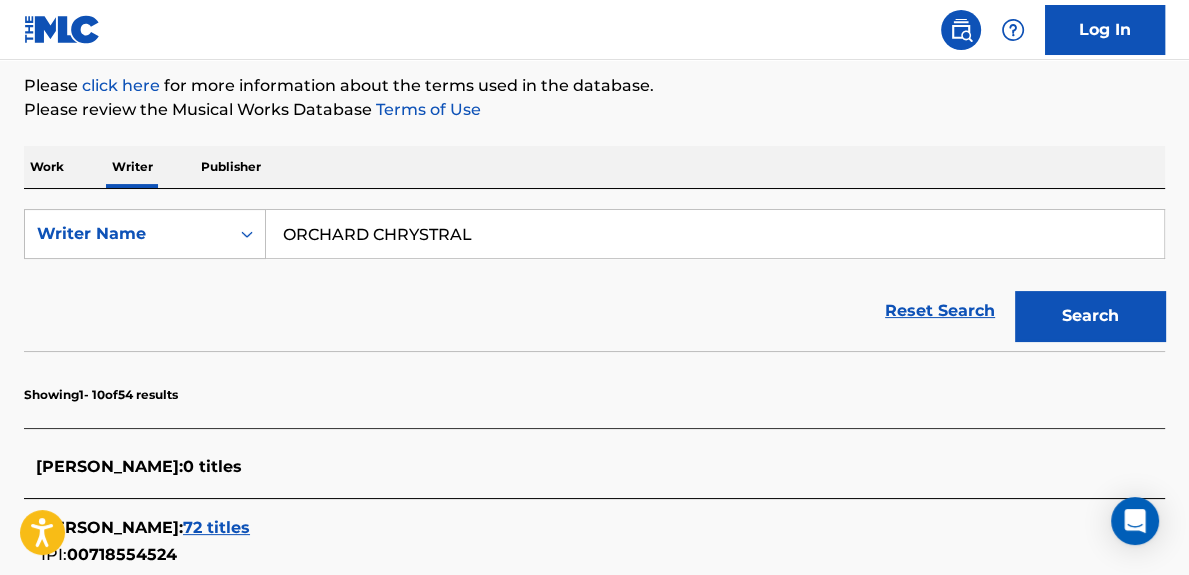 click on "72 titles" at bounding box center (216, 527) 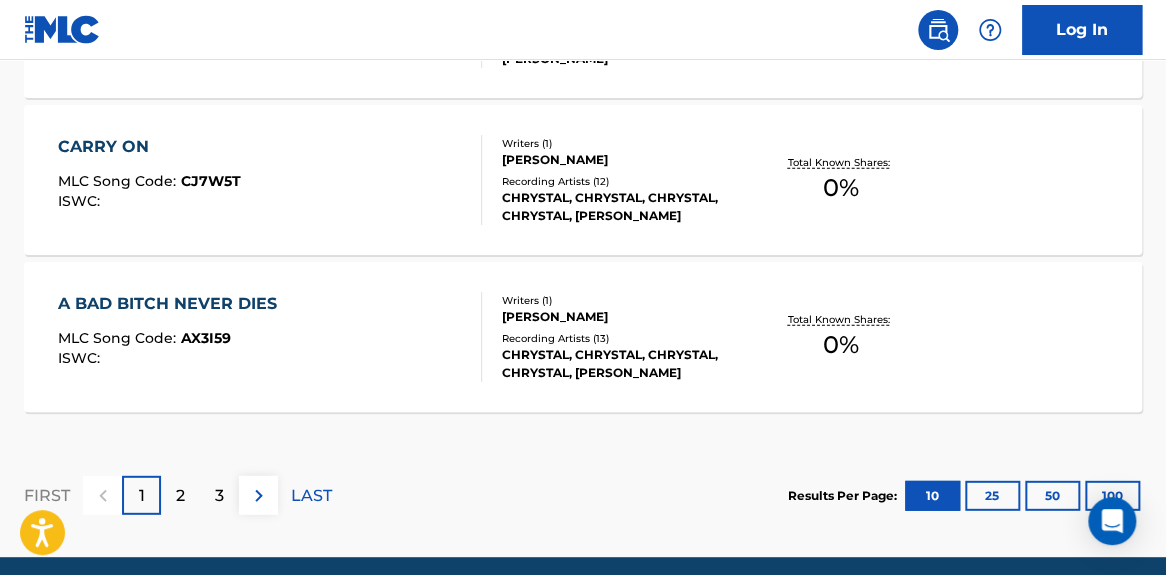 scroll, scrollTop: 1953, scrollLeft: 0, axis: vertical 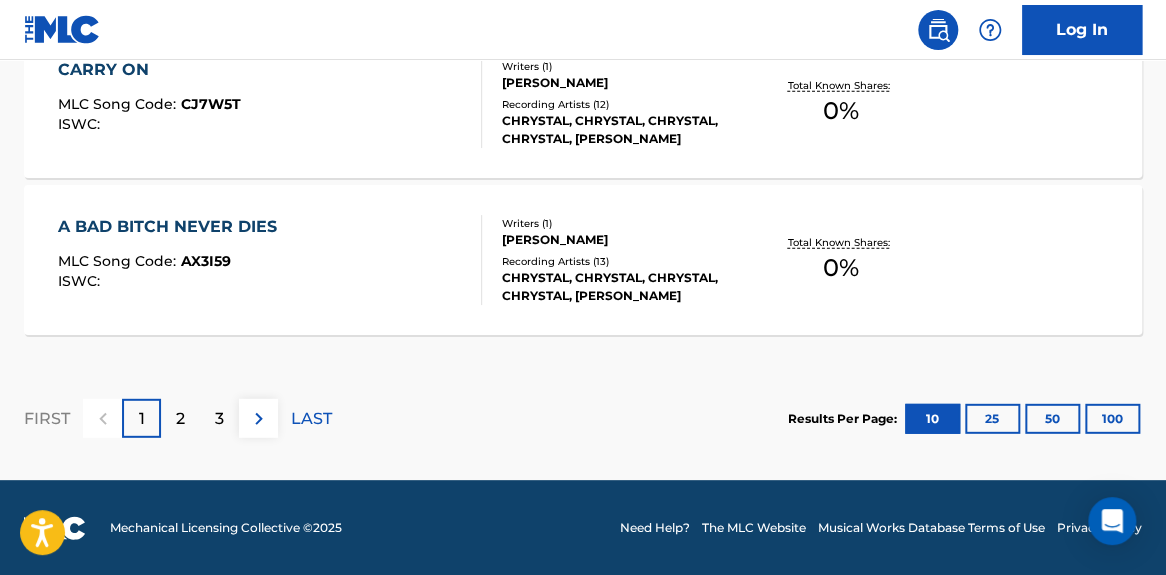 click on "100" at bounding box center [1112, 419] 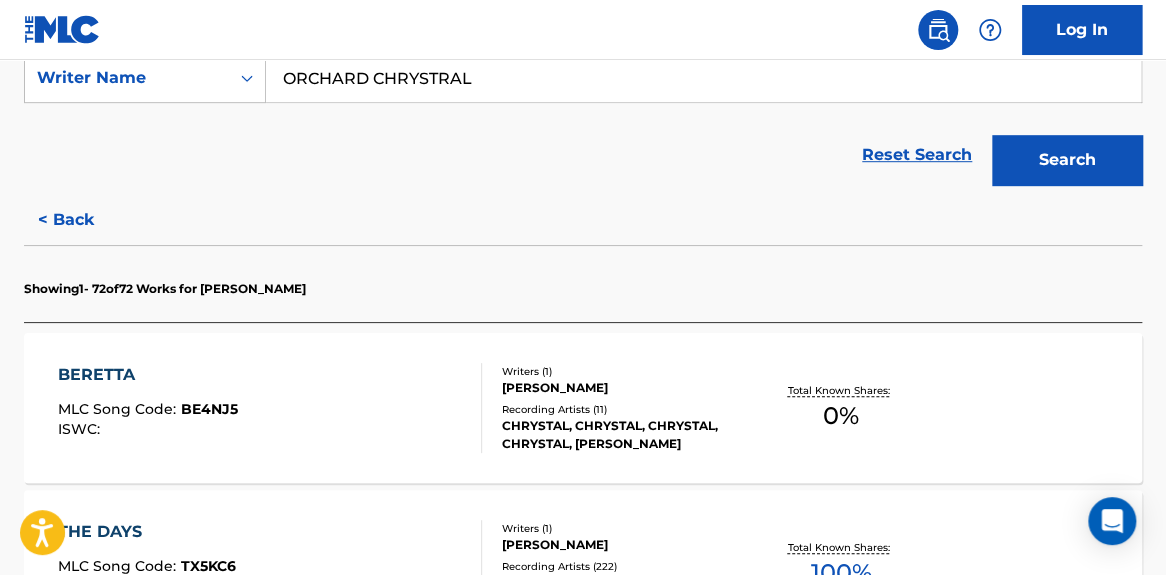 scroll, scrollTop: 7857, scrollLeft: 0, axis: vertical 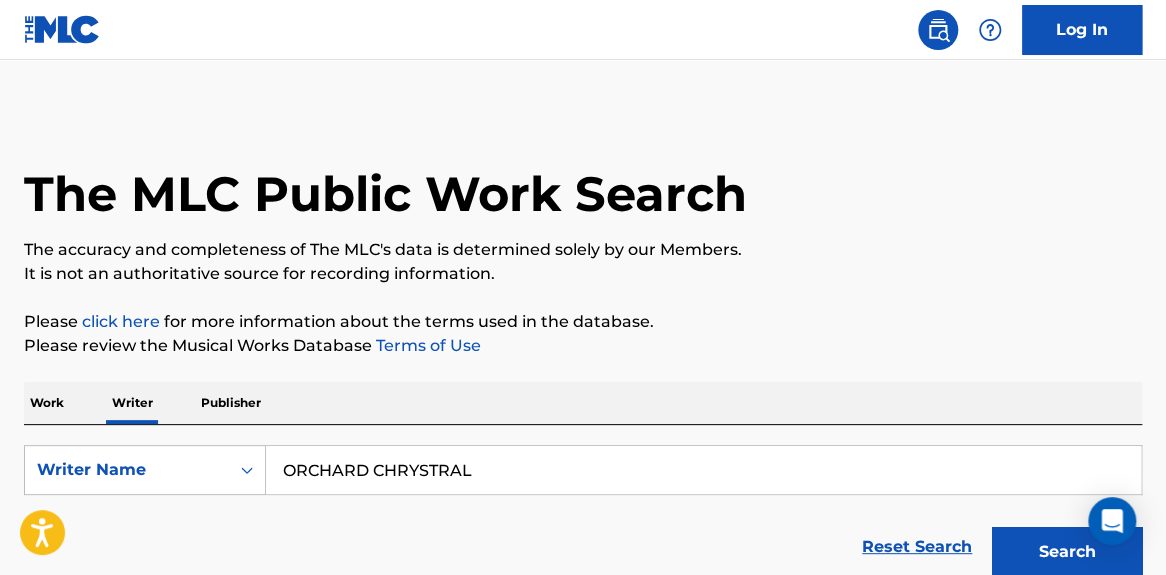 drag, startPoint x: 422, startPoint y: 465, endPoint x: 645, endPoint y: 484, distance: 223.80795 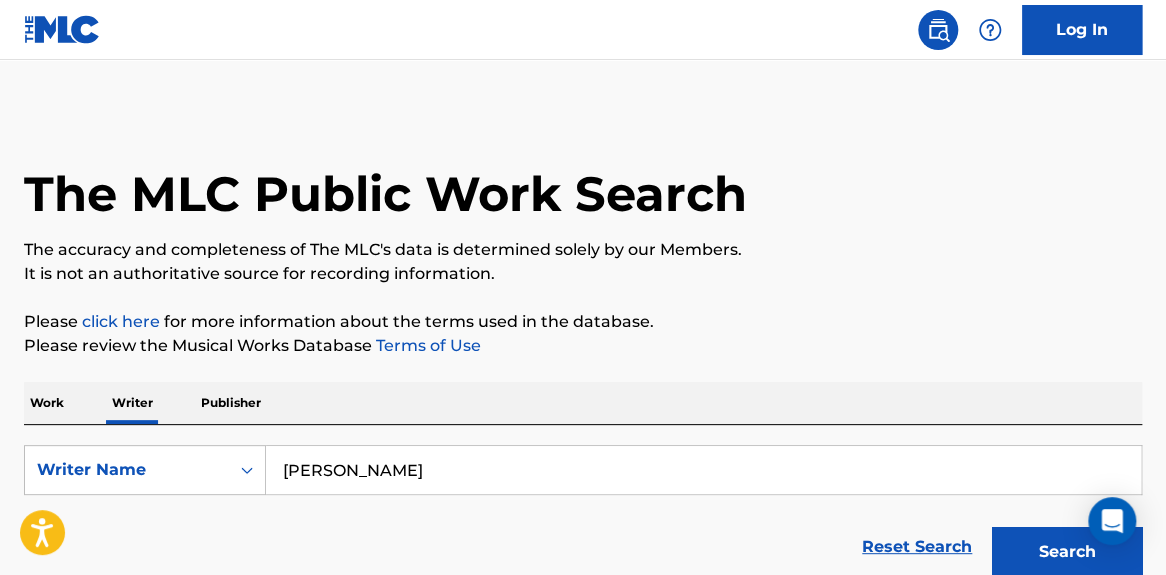 click on "Search" at bounding box center (1067, 552) 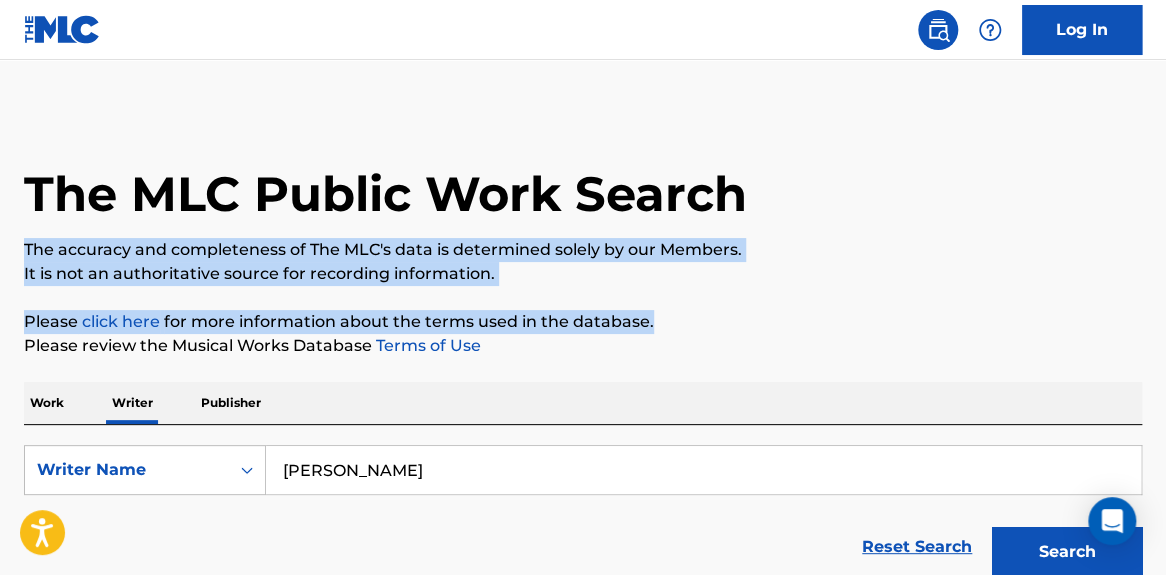 drag, startPoint x: 1164, startPoint y: 167, endPoint x: 1175, endPoint y: 279, distance: 112.53888 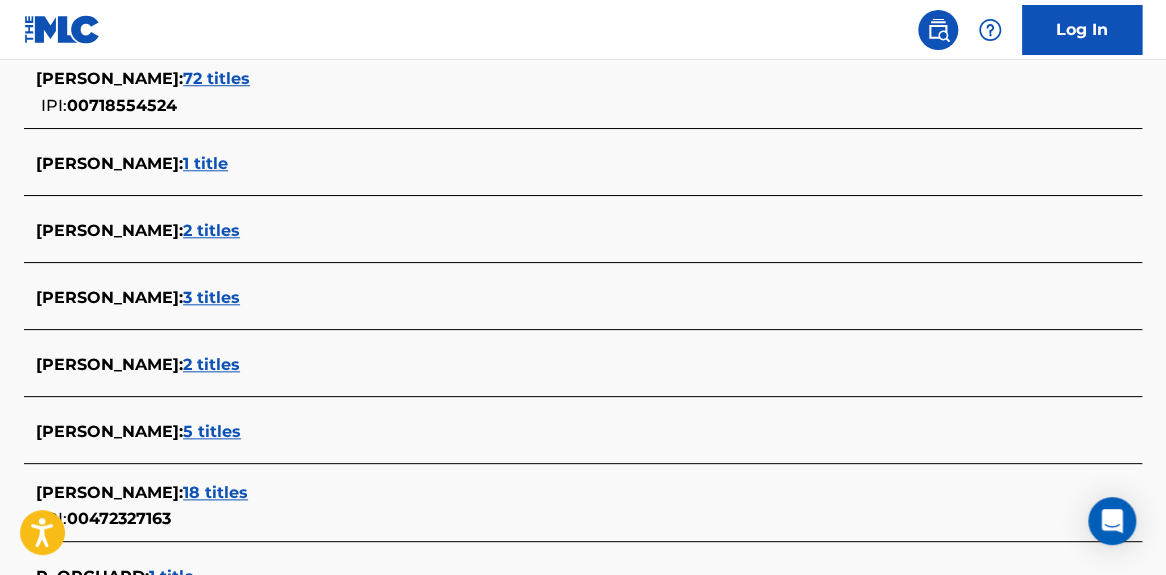 scroll, scrollTop: 652, scrollLeft: 0, axis: vertical 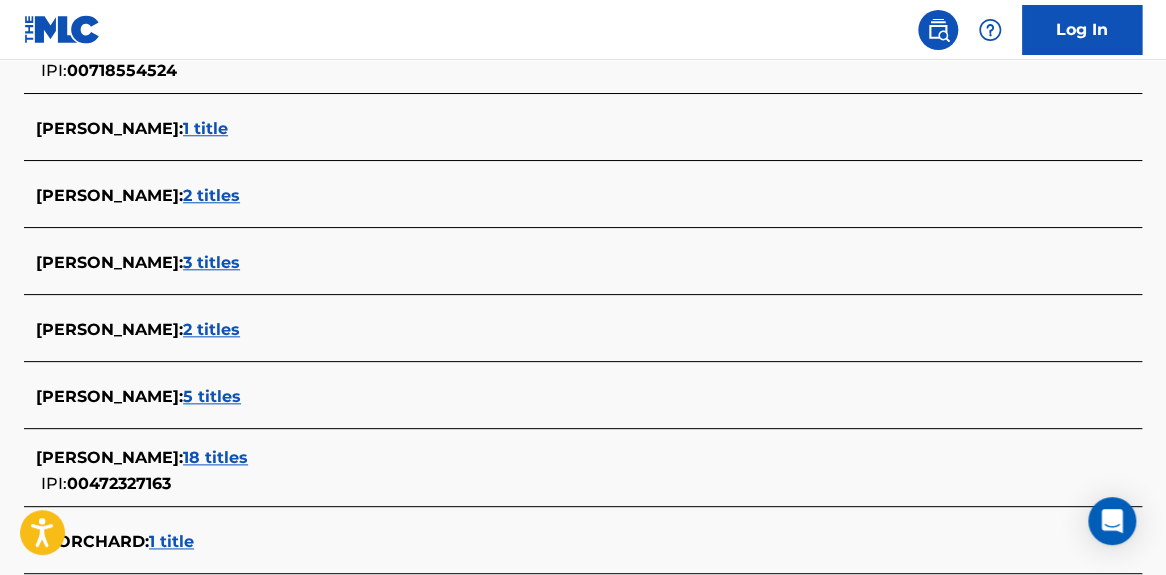 click on "2 titles" at bounding box center (211, 195) 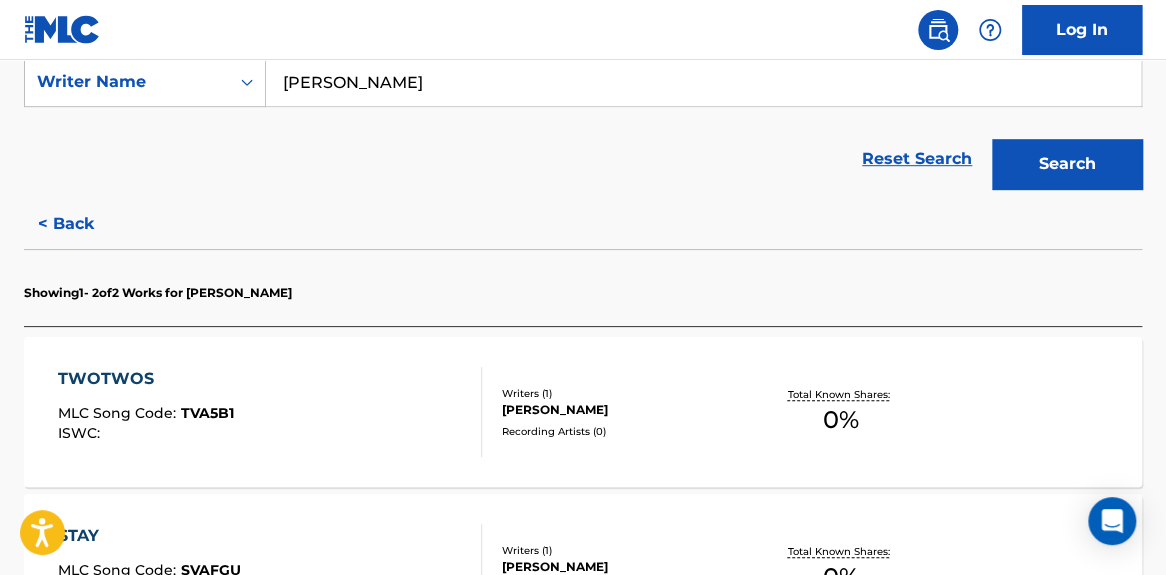 scroll, scrollTop: 0, scrollLeft: 0, axis: both 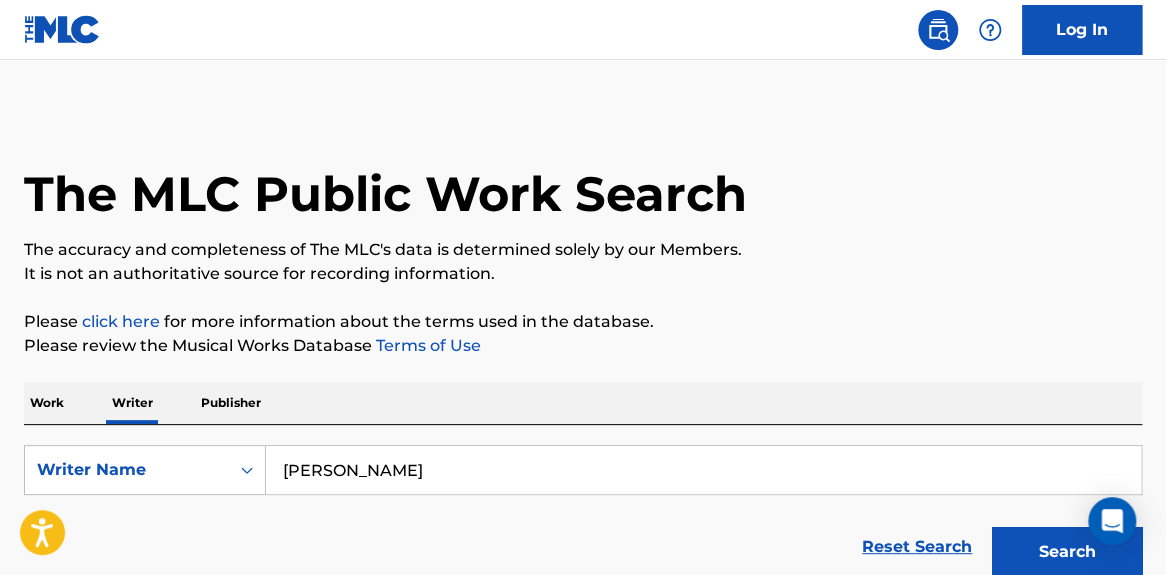 drag, startPoint x: 452, startPoint y: 459, endPoint x: 12, endPoint y: 235, distance: 493.7368 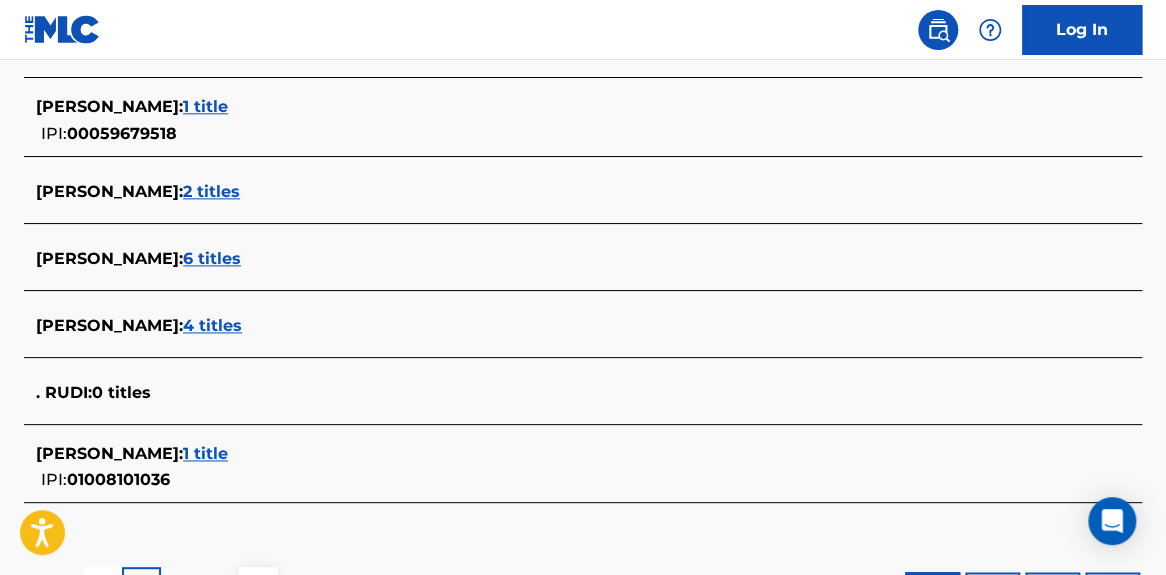 scroll, scrollTop: 895, scrollLeft: 0, axis: vertical 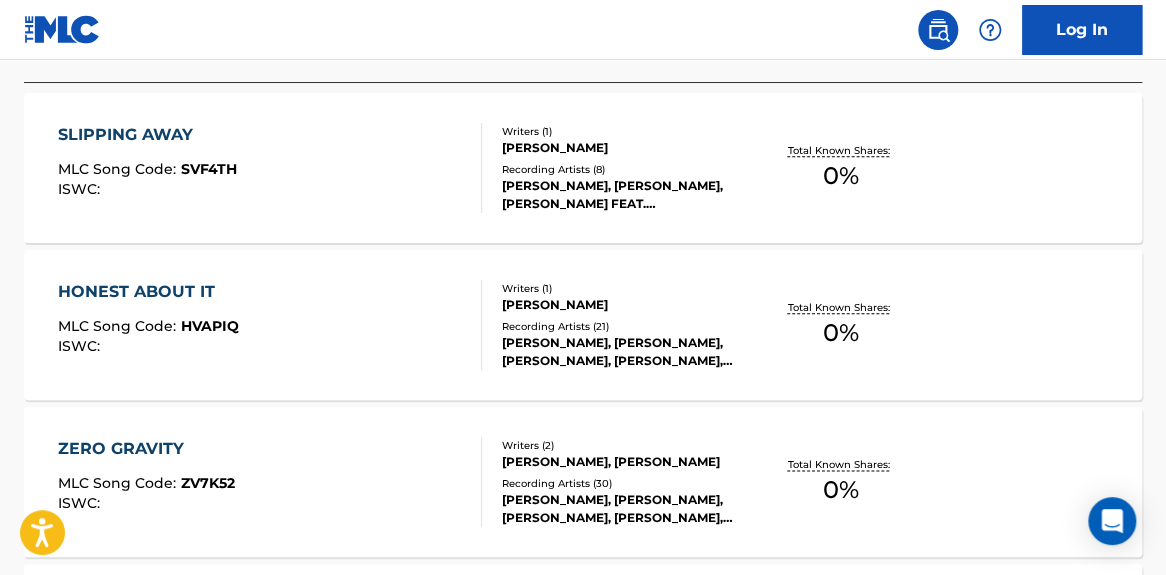 click on "0 %" at bounding box center (841, 333) 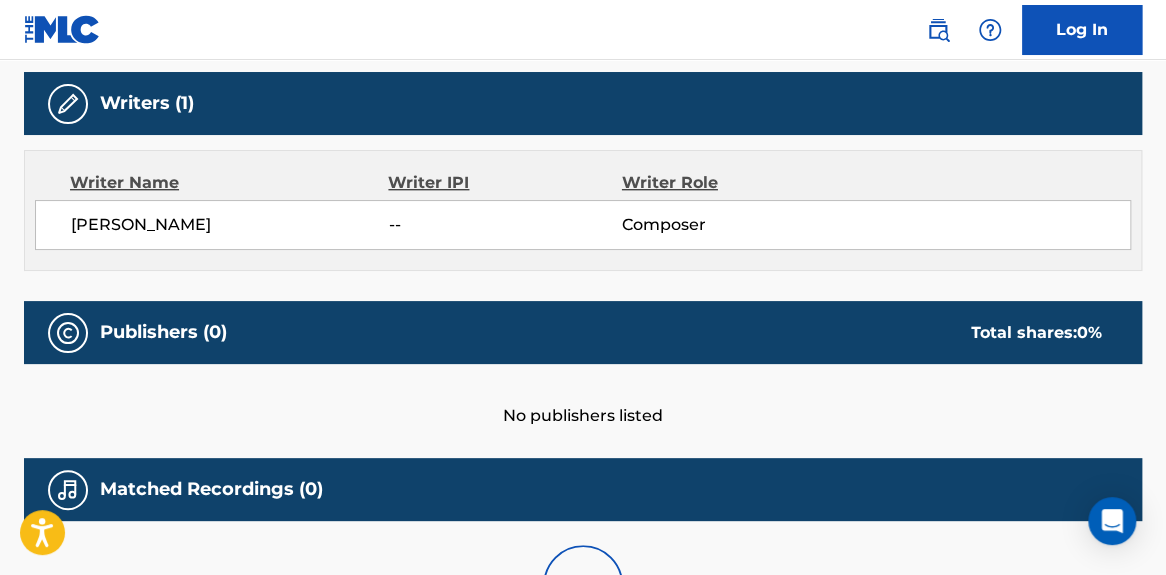 scroll, scrollTop: 0, scrollLeft: 0, axis: both 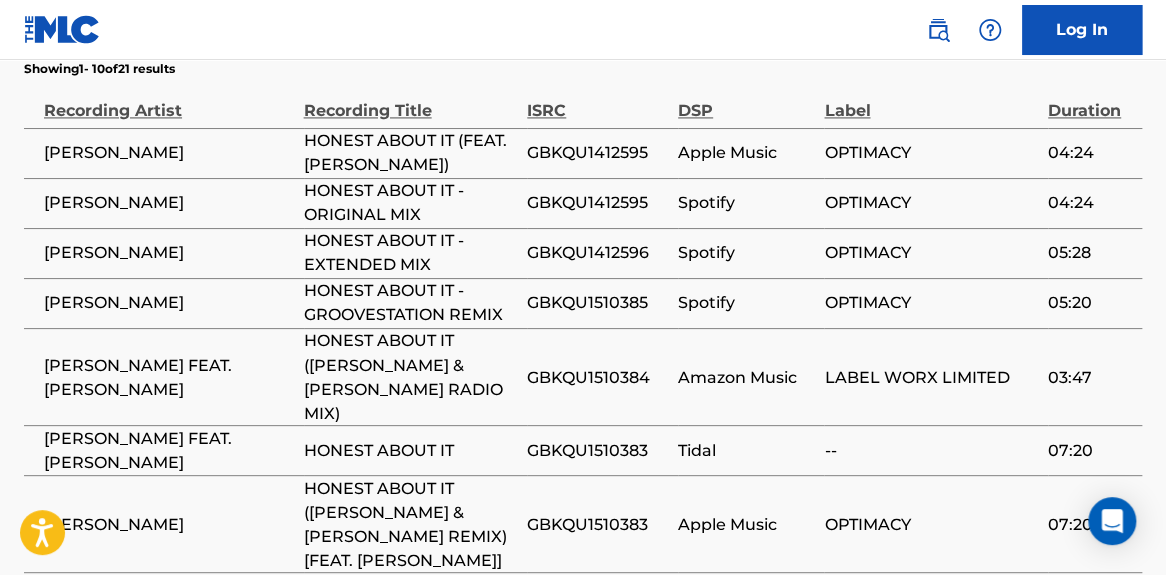 drag, startPoint x: 452, startPoint y: 136, endPoint x: 481, endPoint y: 168, distance: 43.185646 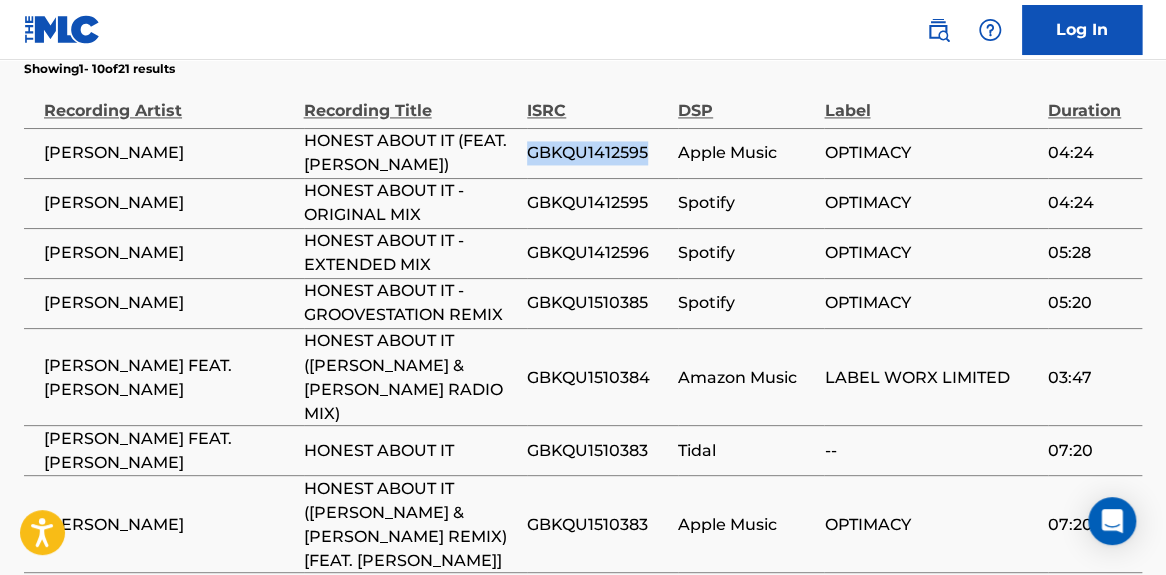 click on "GBKQU1412595" at bounding box center [597, 153] 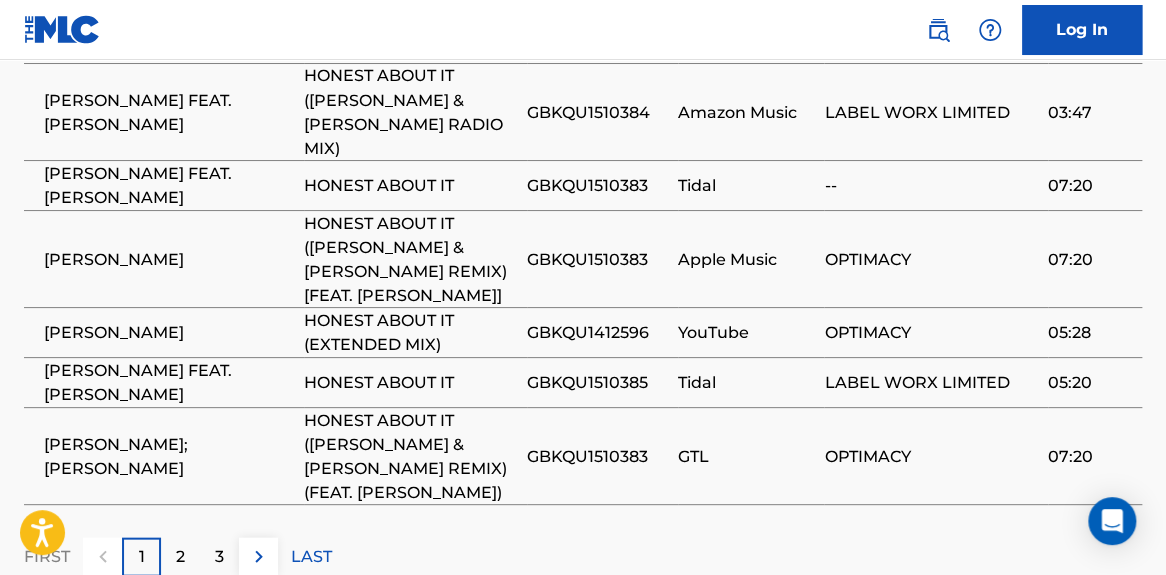 scroll, scrollTop: 1377, scrollLeft: 0, axis: vertical 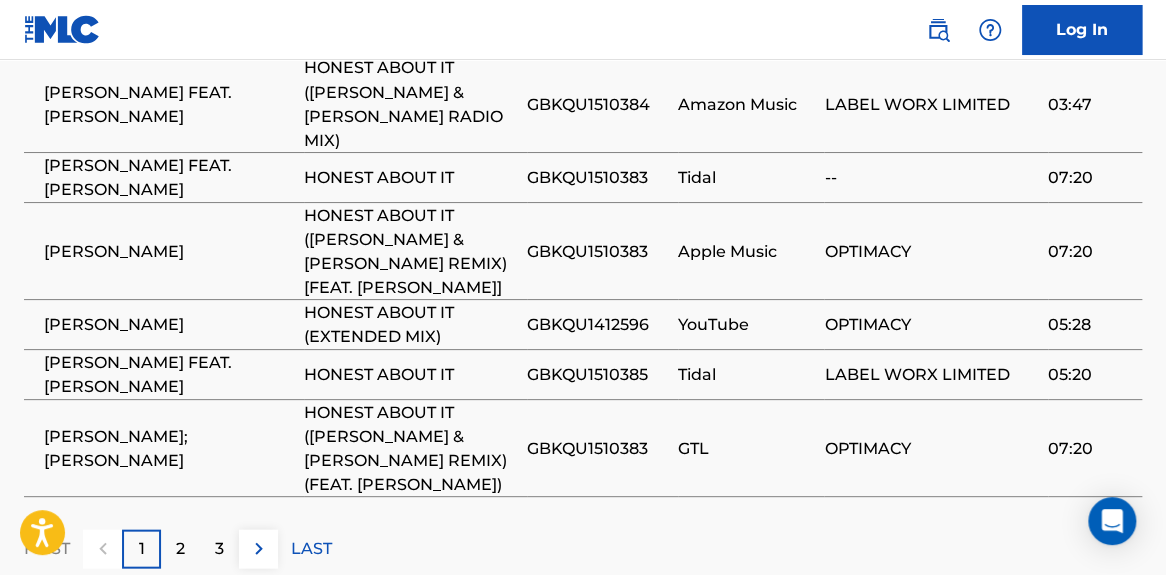 click on "GBKQU1510383" at bounding box center (597, 251) 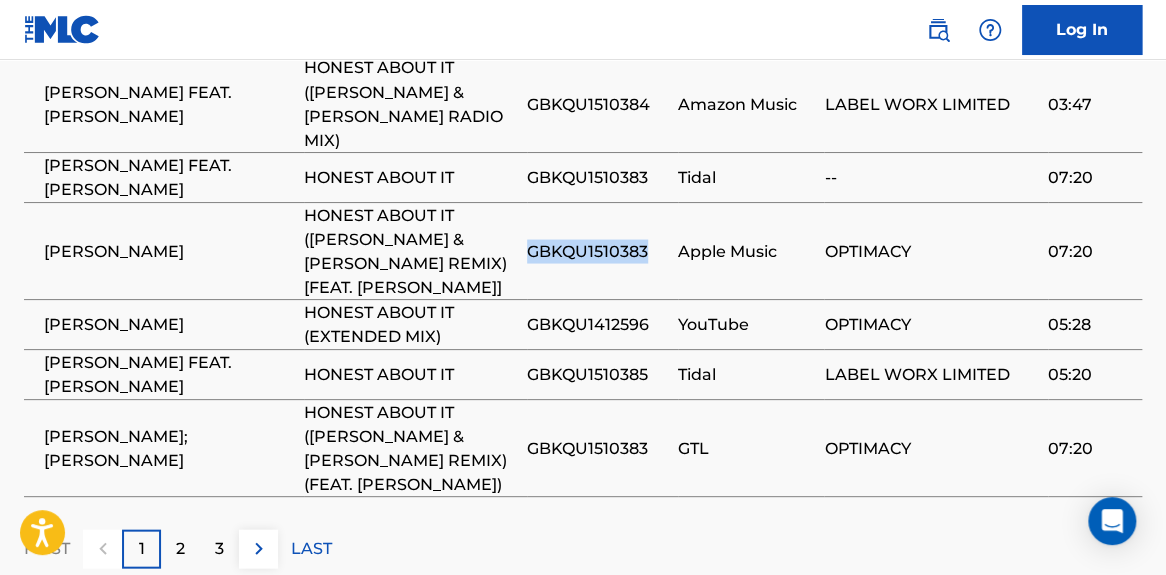 click on "GBKQU1510383" at bounding box center (597, 251) 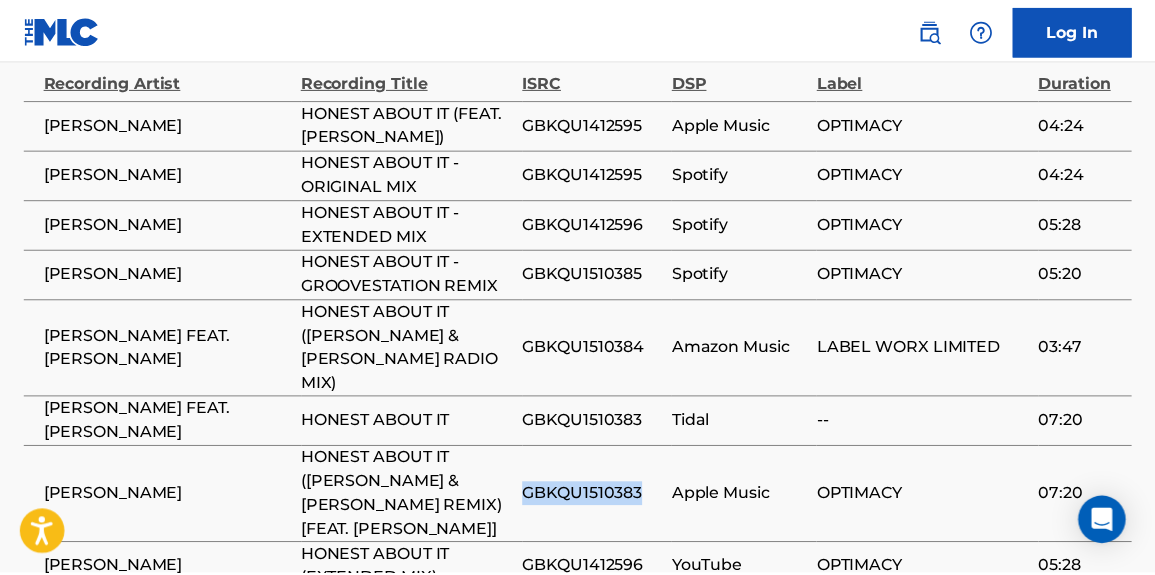 scroll, scrollTop: 1127, scrollLeft: 0, axis: vertical 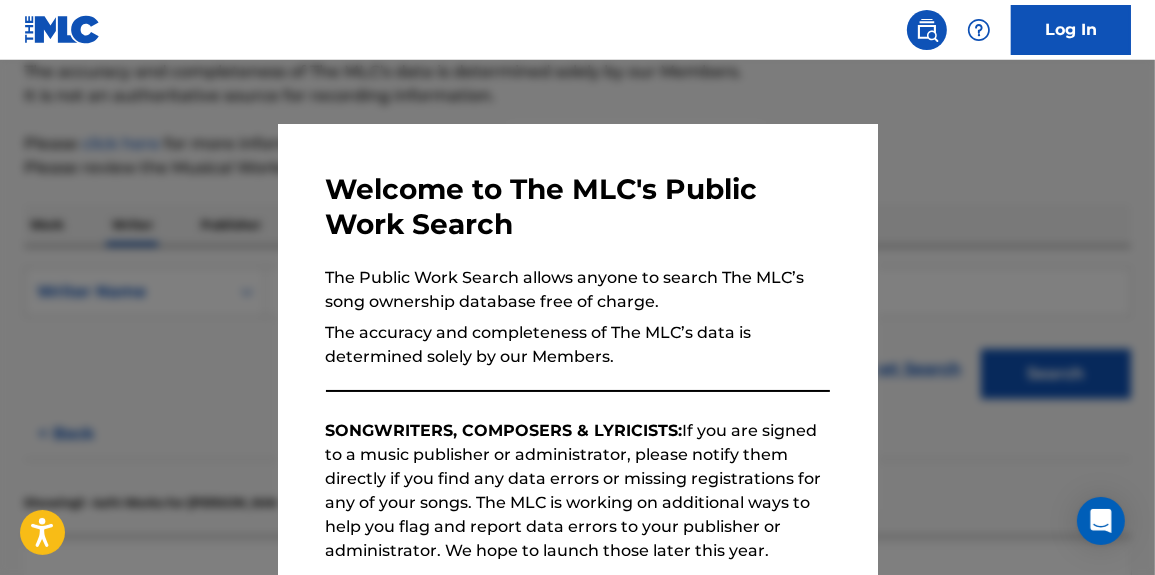 click at bounding box center [577, 347] 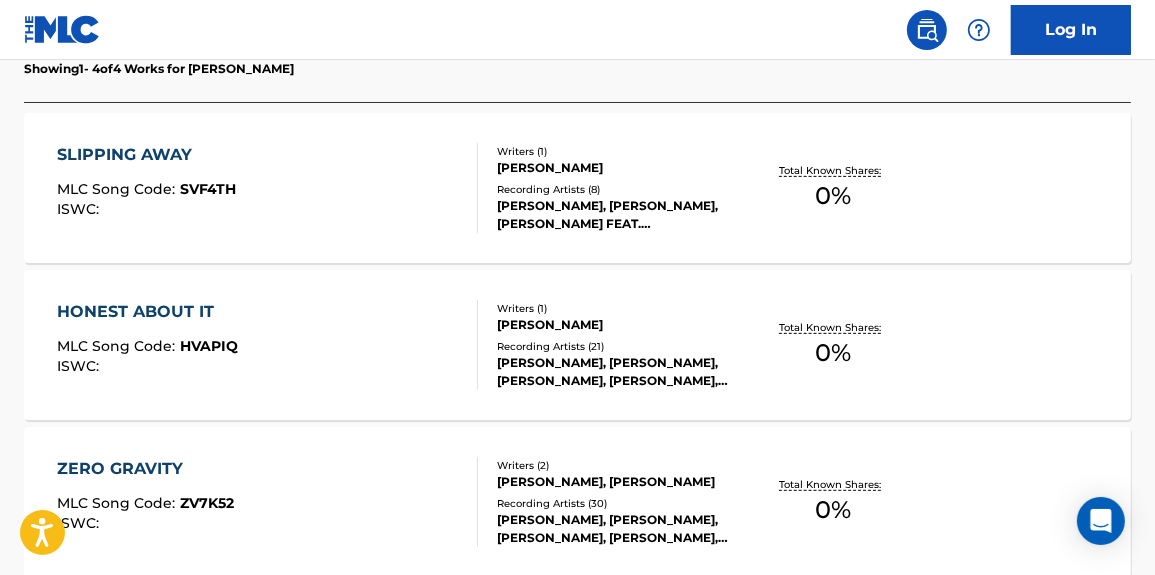 scroll, scrollTop: 500, scrollLeft: 0, axis: vertical 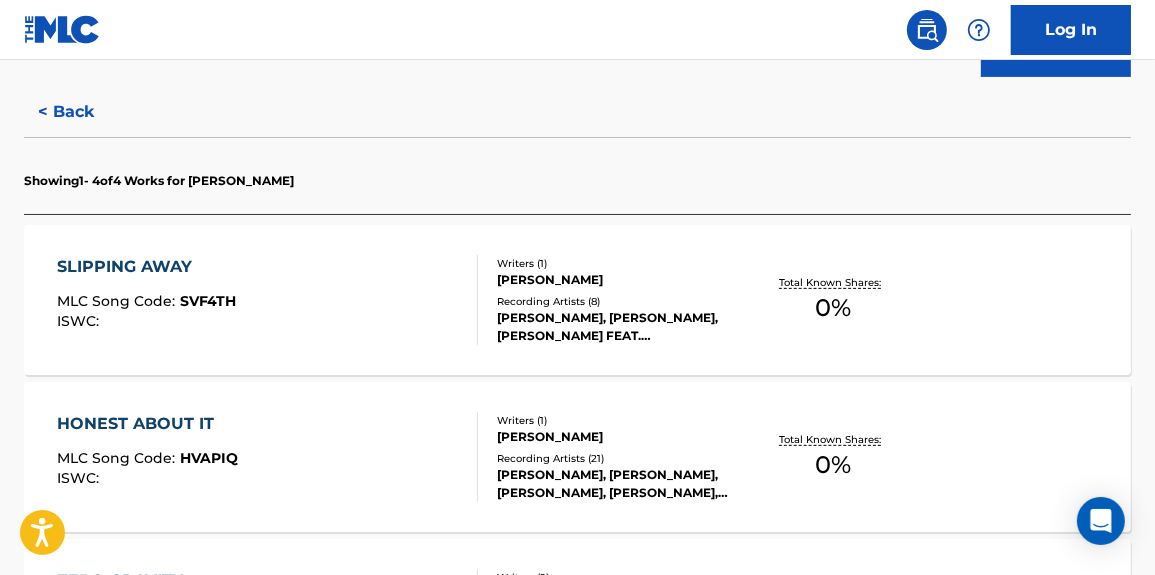 click on "Total Known Shares: 0 %" at bounding box center (833, 300) 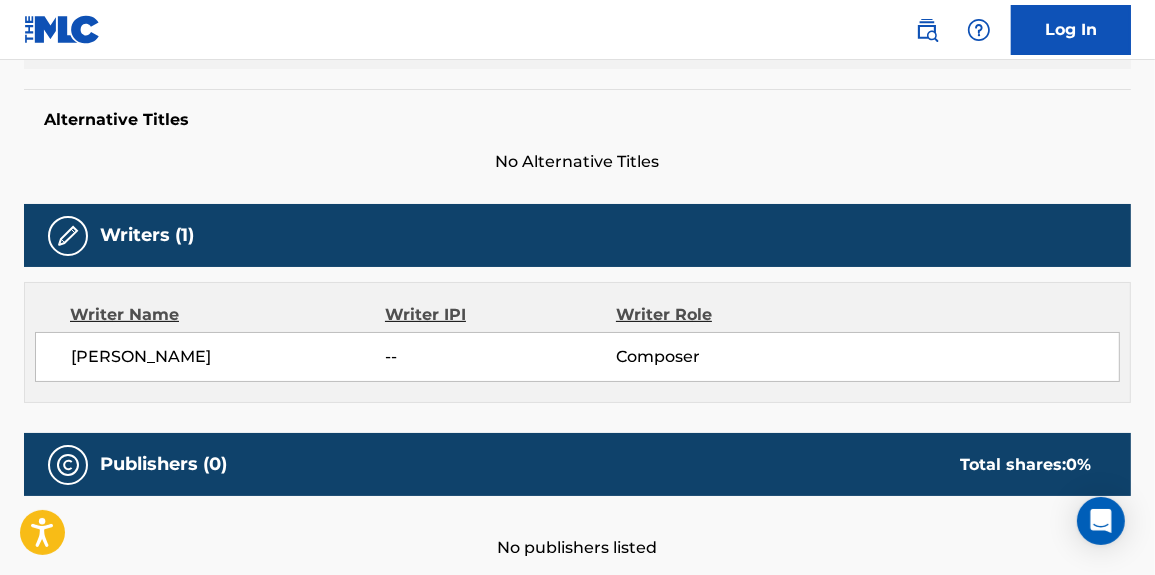 scroll, scrollTop: 0, scrollLeft: 0, axis: both 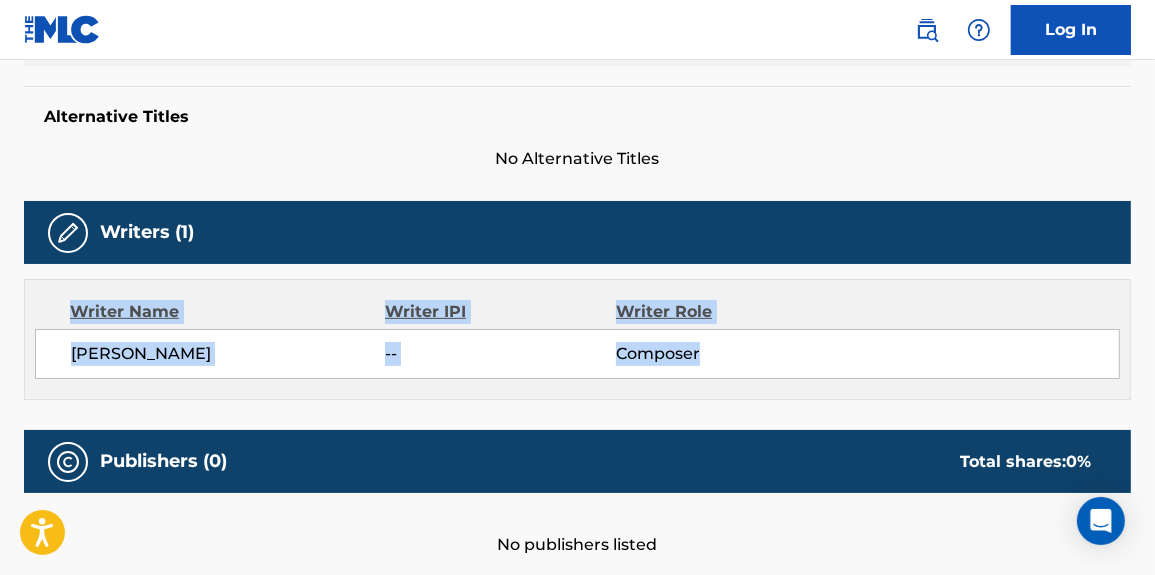 drag, startPoint x: 1153, startPoint y: 205, endPoint x: 1155, endPoint y: 370, distance: 165.01212 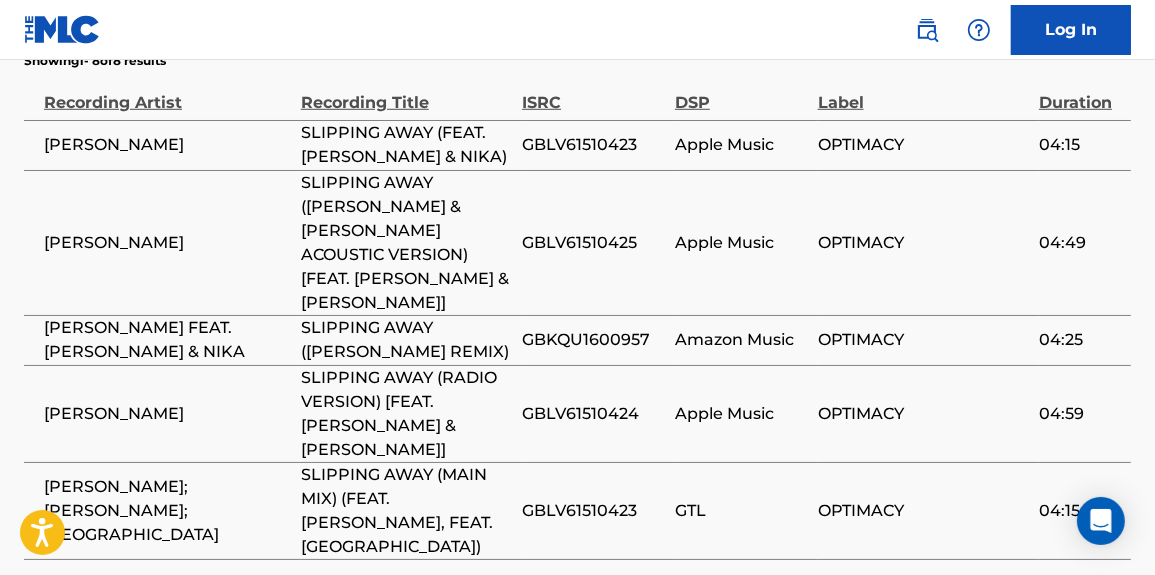 scroll, scrollTop: 1141, scrollLeft: 0, axis: vertical 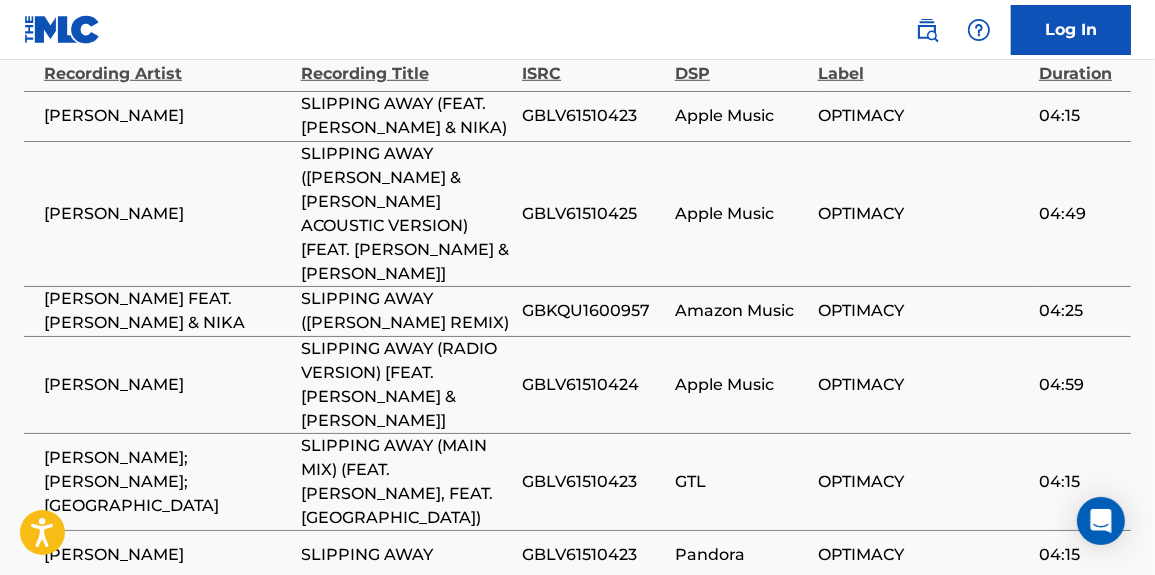 click on "GBLV61510423" at bounding box center (593, 116) 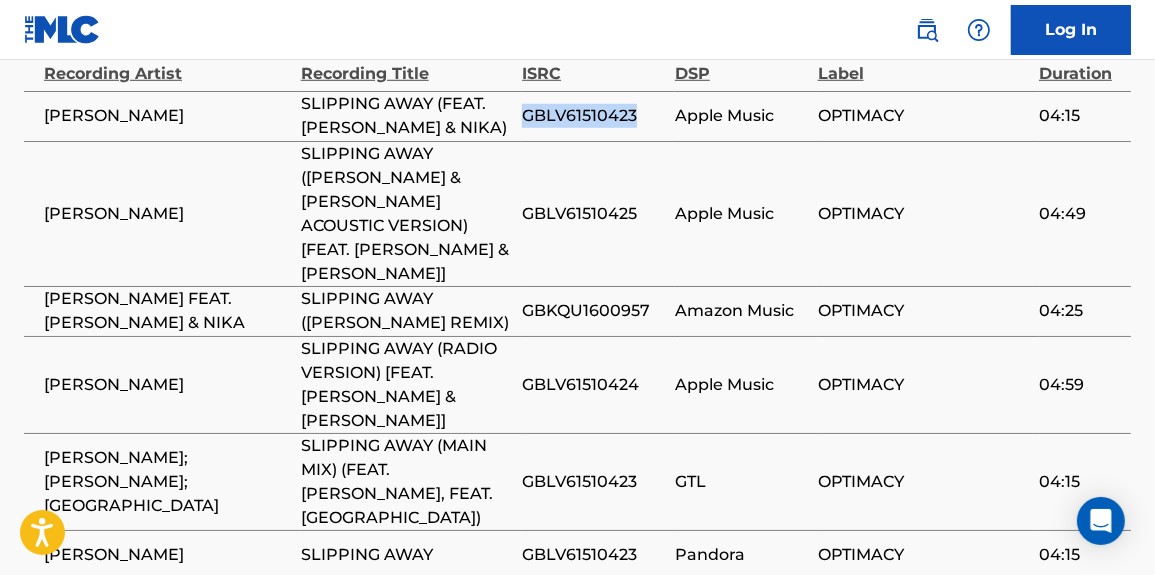 click on "GBLV61510423" at bounding box center (593, 116) 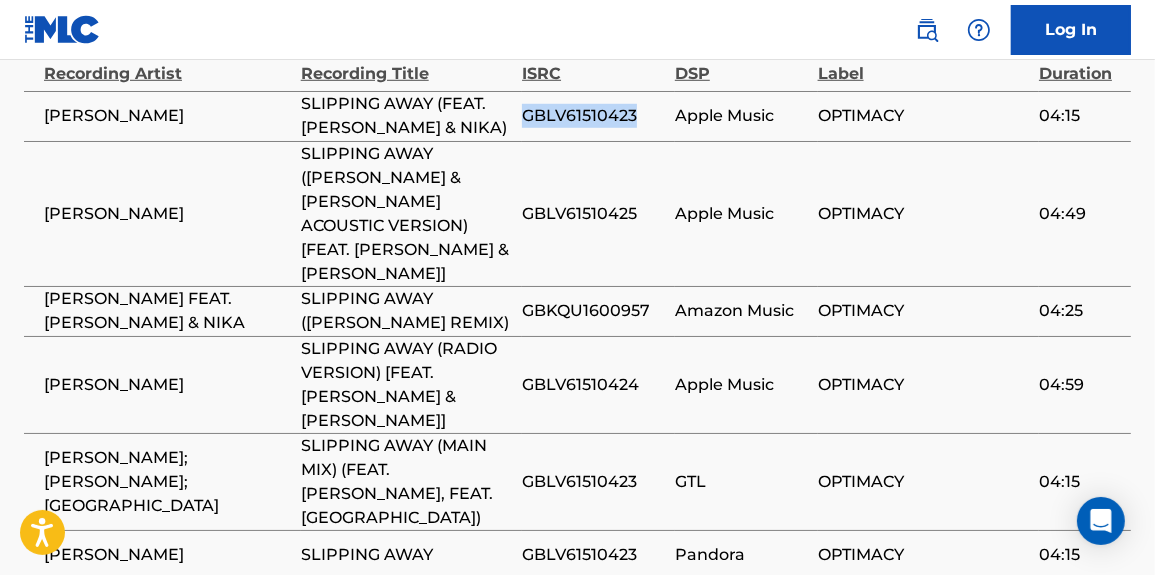 copy on "GBLV61510423" 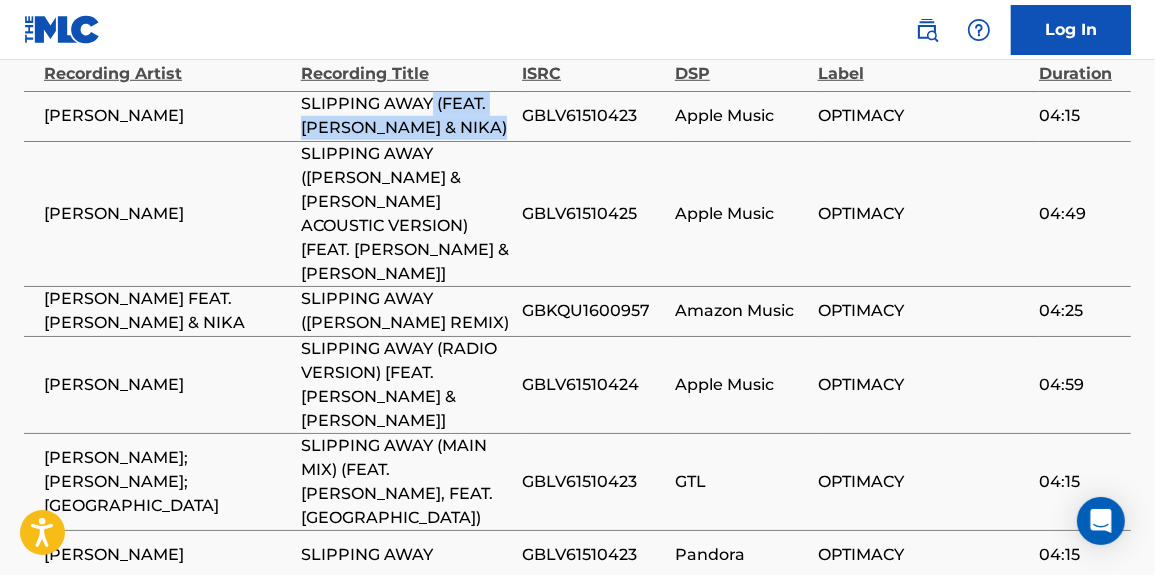 drag, startPoint x: 429, startPoint y: 93, endPoint x: 514, endPoint y: 137, distance: 95.71311 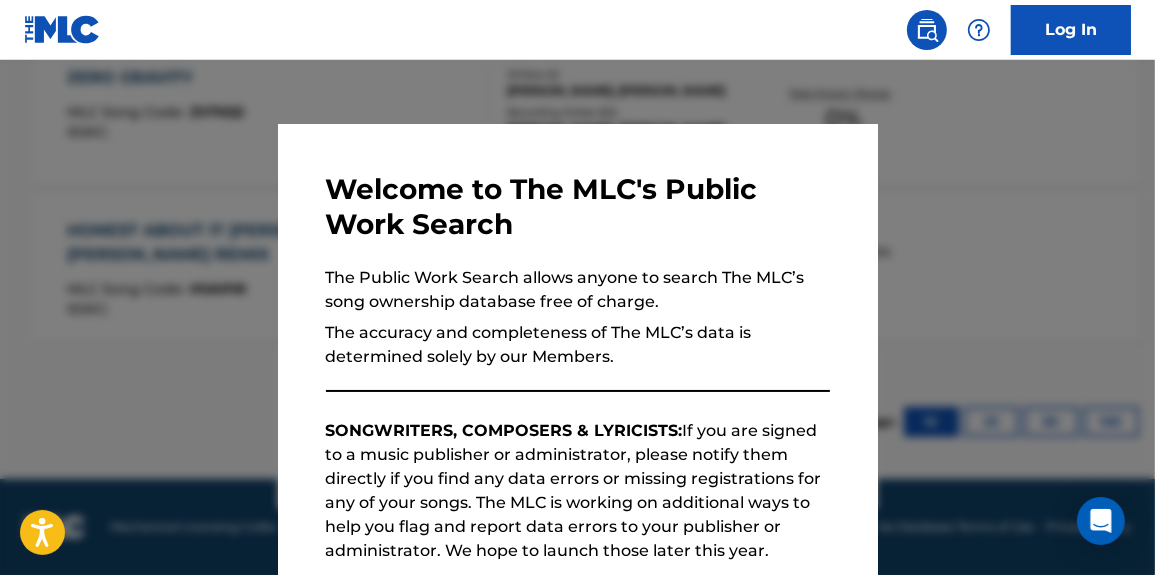 scroll, scrollTop: 1002, scrollLeft: 0, axis: vertical 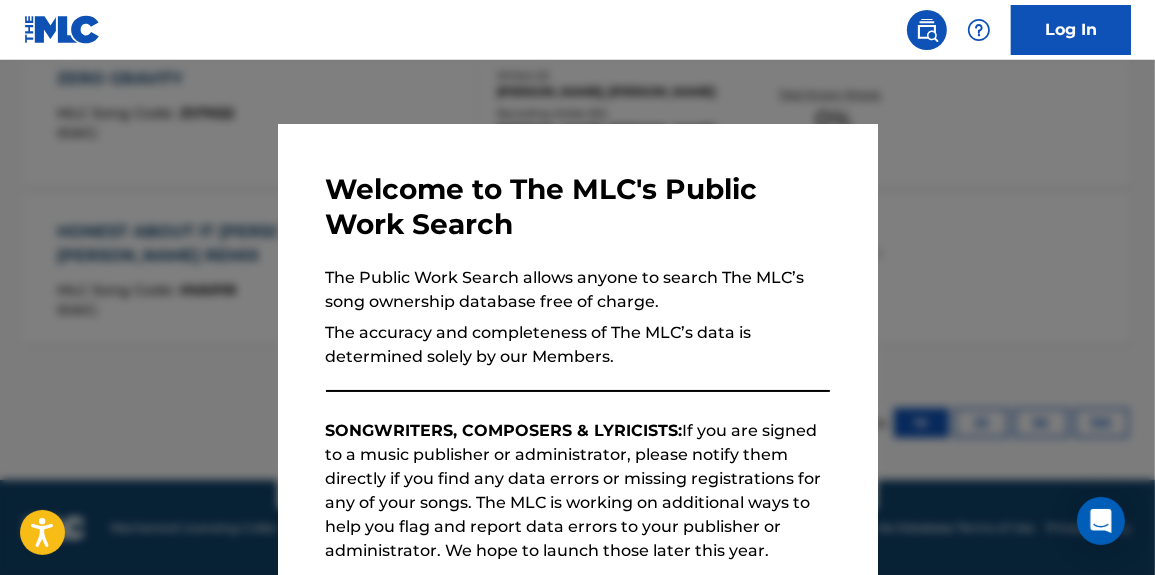 click at bounding box center (577, 347) 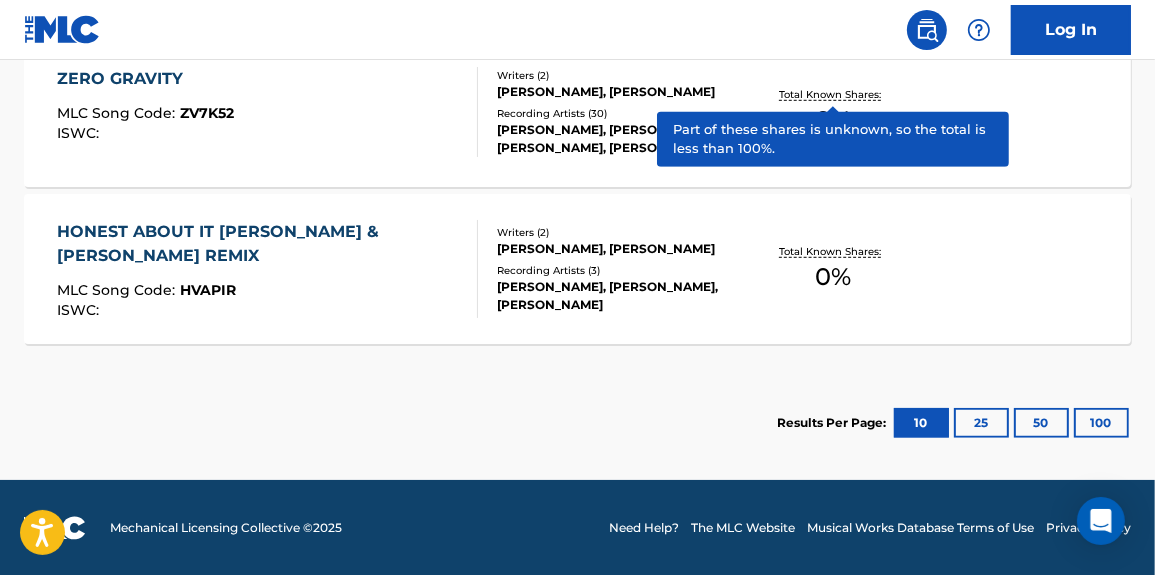 click on "Total Known Shares:" at bounding box center [832, 94] 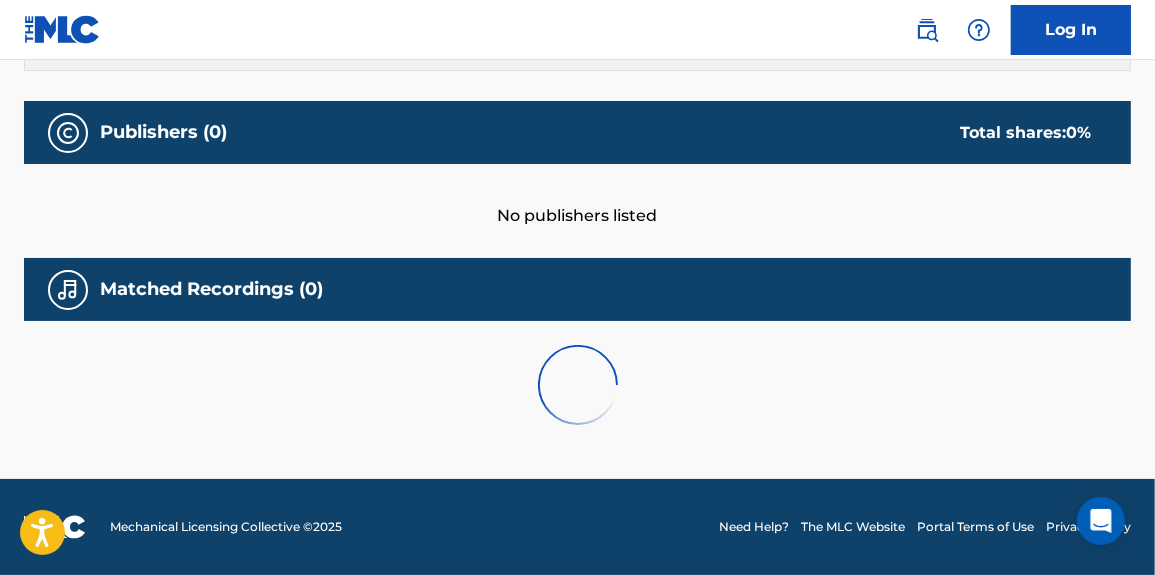 scroll, scrollTop: 0, scrollLeft: 0, axis: both 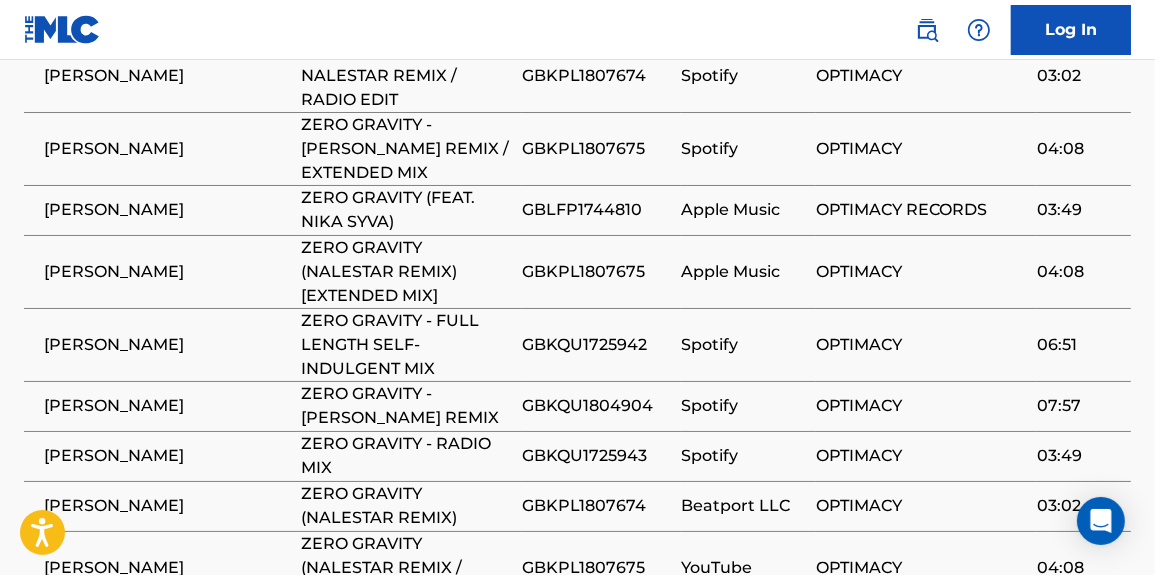 click on "GBLFP1744810" at bounding box center (596, 210) 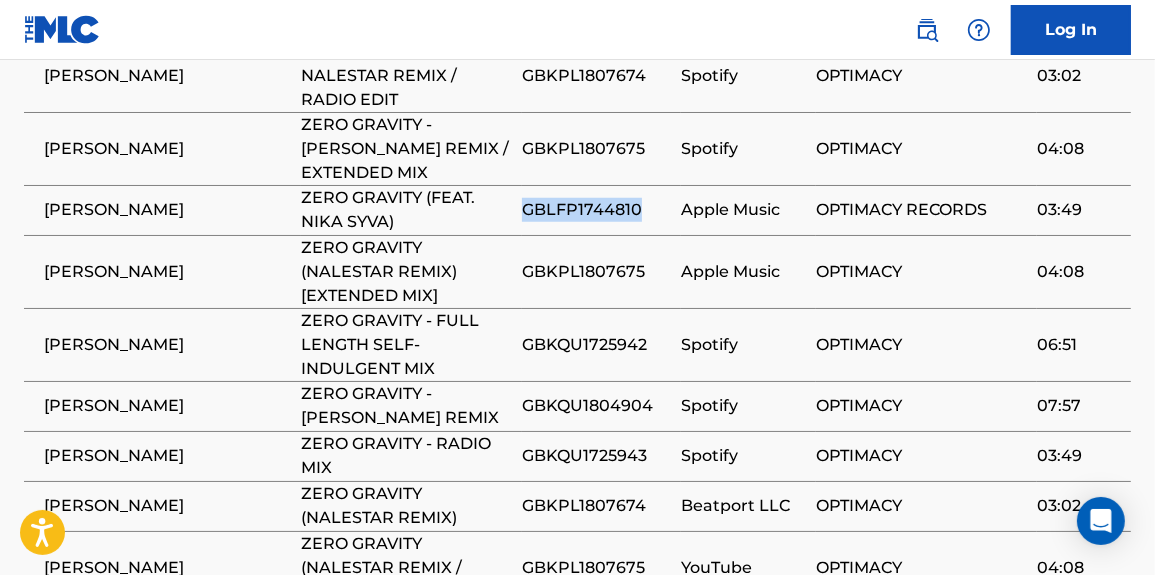 click on "GBLFP1744810" at bounding box center (596, 210) 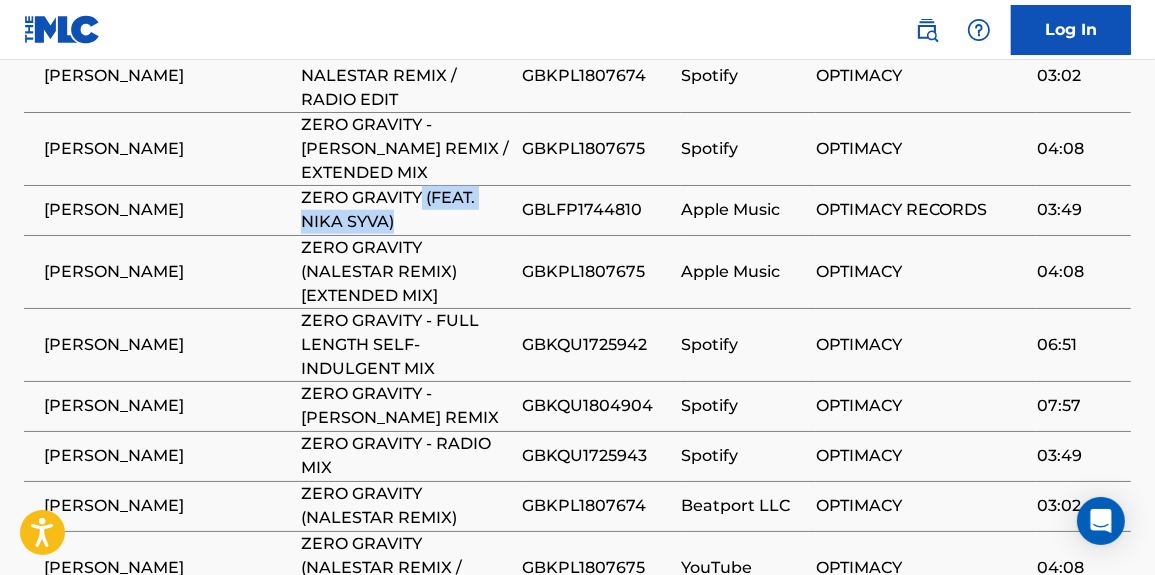 drag, startPoint x: 419, startPoint y: 194, endPoint x: 443, endPoint y: 209, distance: 28.301943 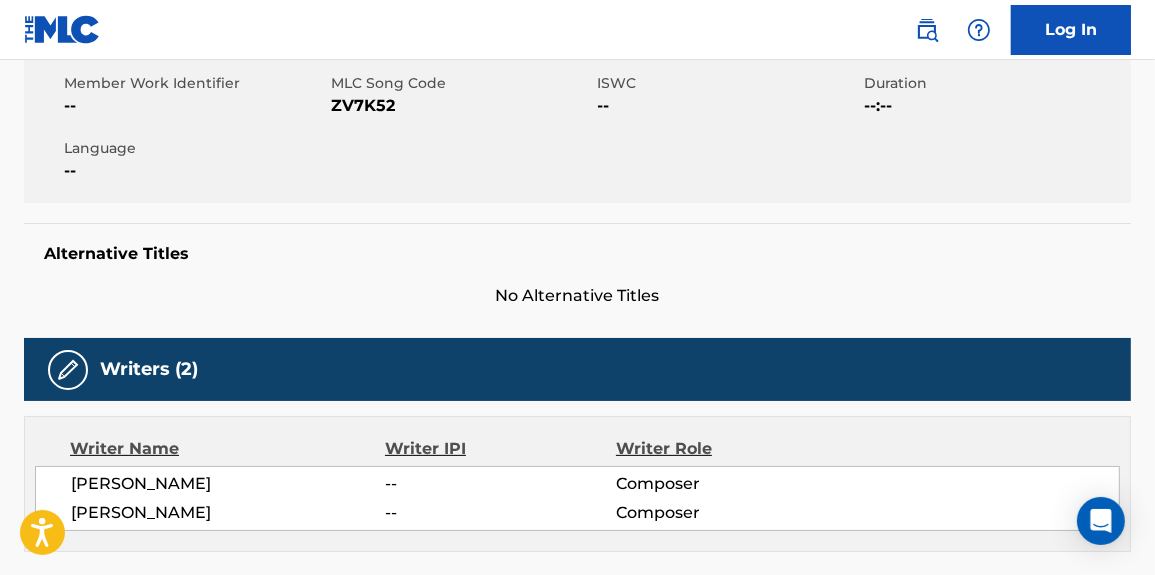scroll, scrollTop: 360, scrollLeft: 0, axis: vertical 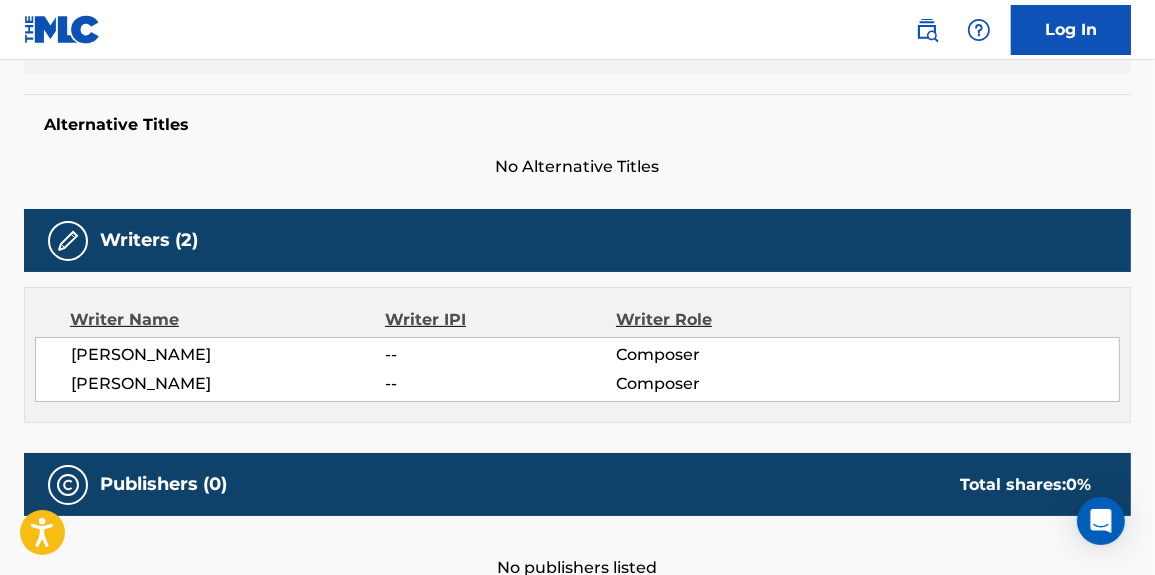 click on "[PERSON_NAME]" at bounding box center [228, 355] 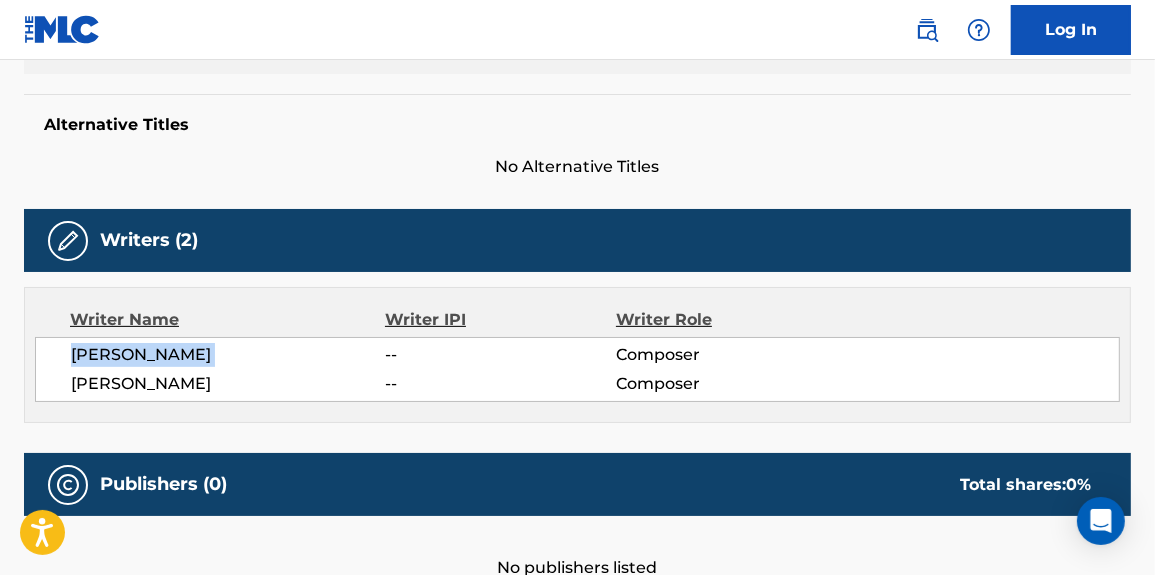 click on "[PERSON_NAME]" at bounding box center [228, 355] 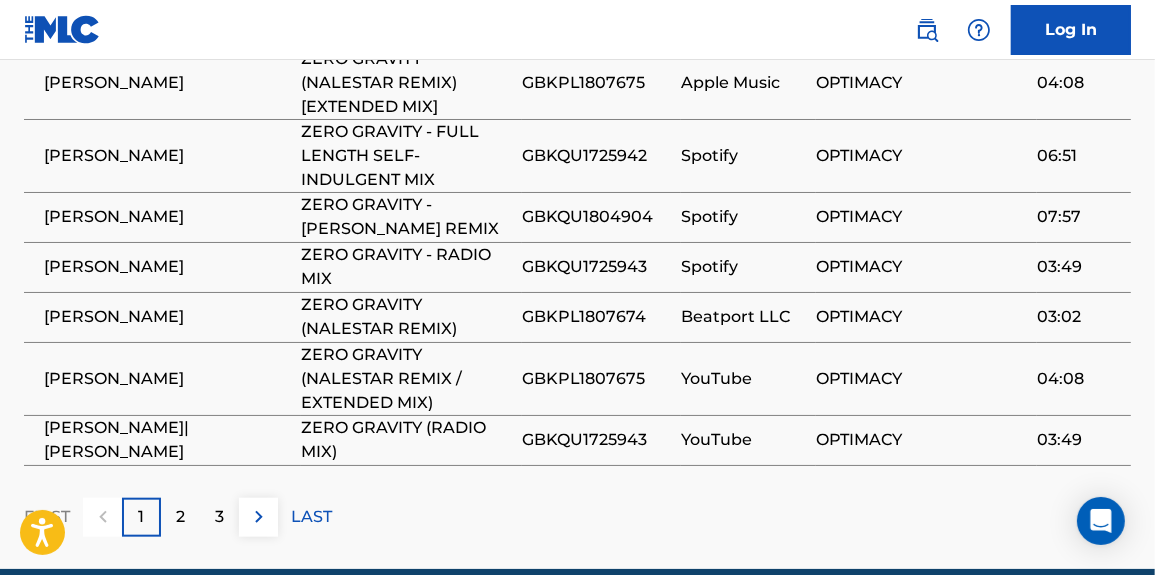 scroll, scrollTop: 1398, scrollLeft: 0, axis: vertical 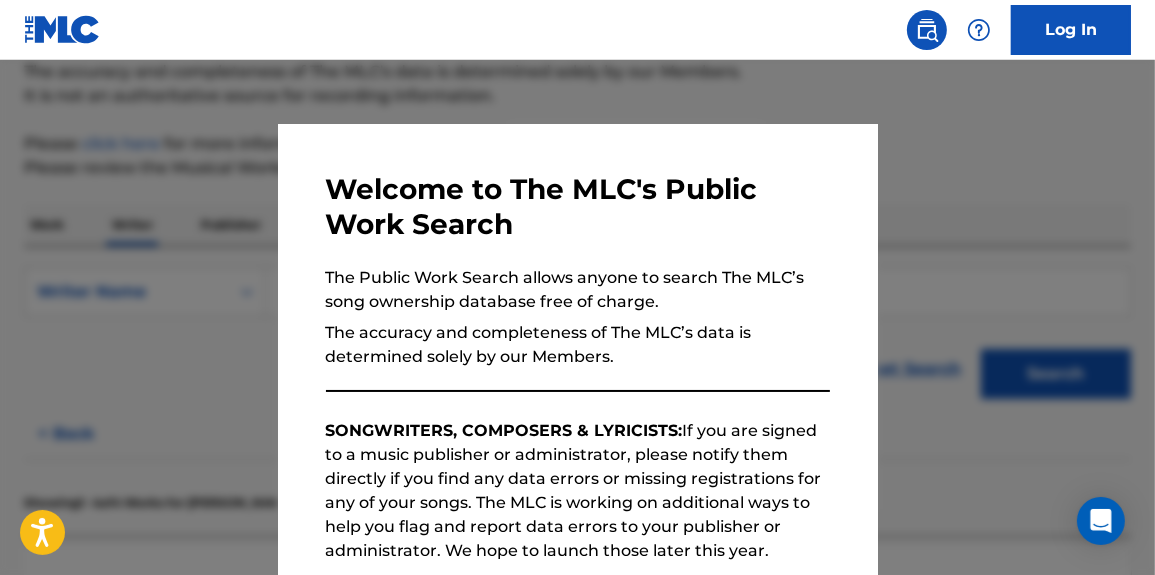 click at bounding box center (577, 347) 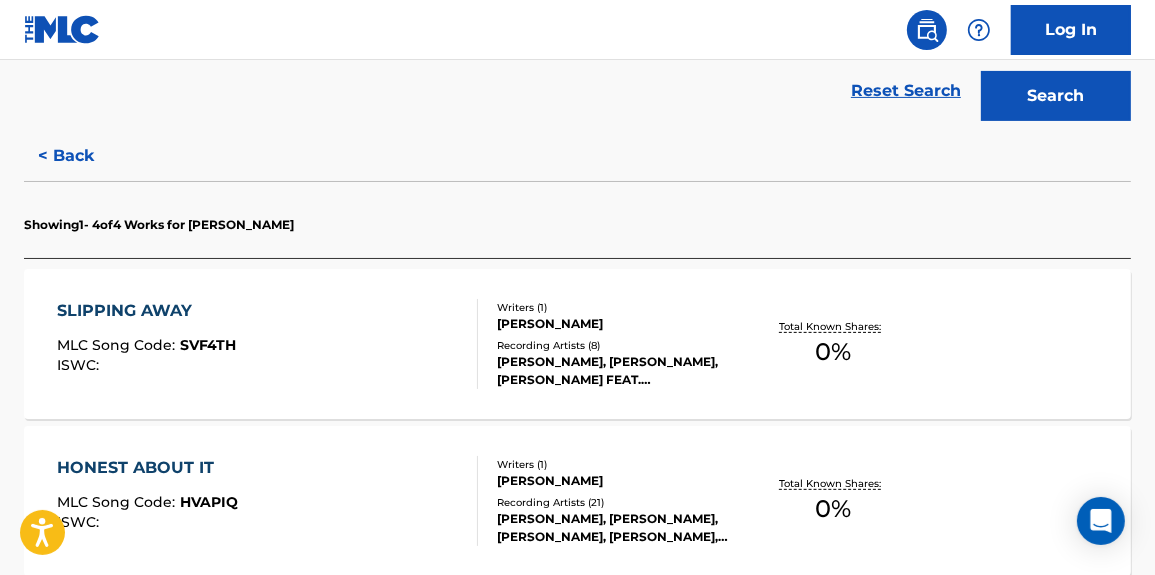 scroll, scrollTop: 443, scrollLeft: 0, axis: vertical 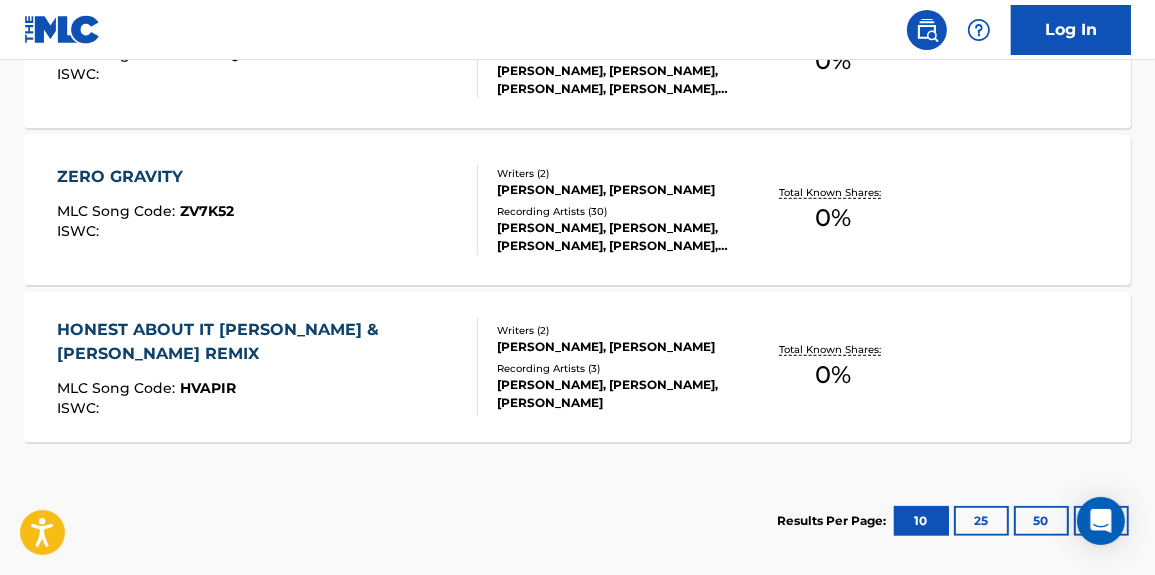 click on "Total Known Shares: 0 %" at bounding box center (833, 367) 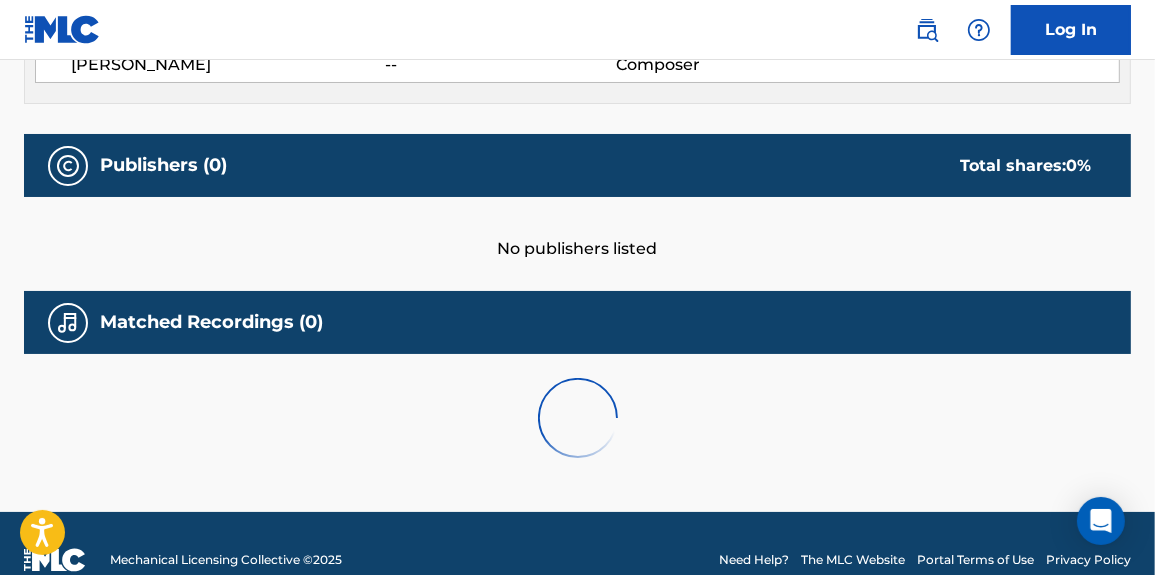 scroll, scrollTop: 0, scrollLeft: 0, axis: both 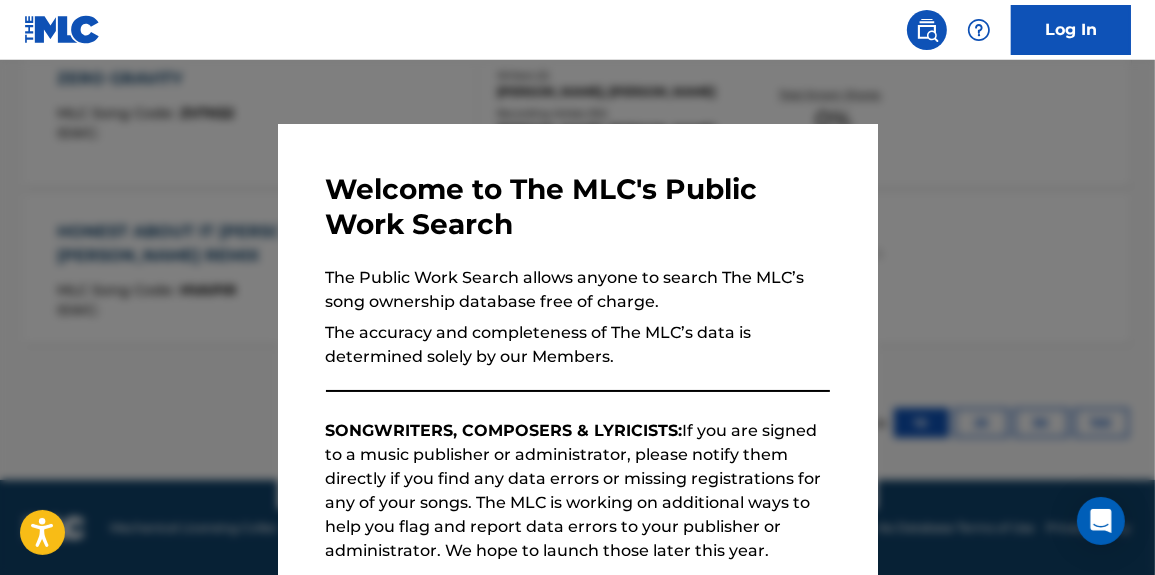 drag, startPoint x: 1085, startPoint y: 193, endPoint x: 1132, endPoint y: 219, distance: 53.712196 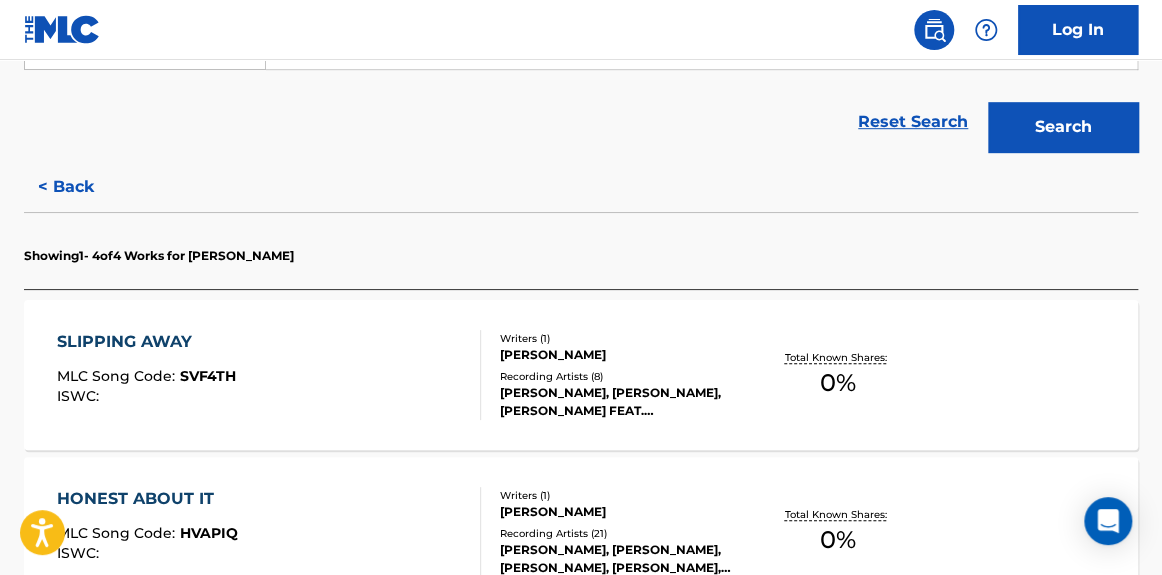 scroll, scrollTop: 410, scrollLeft: 0, axis: vertical 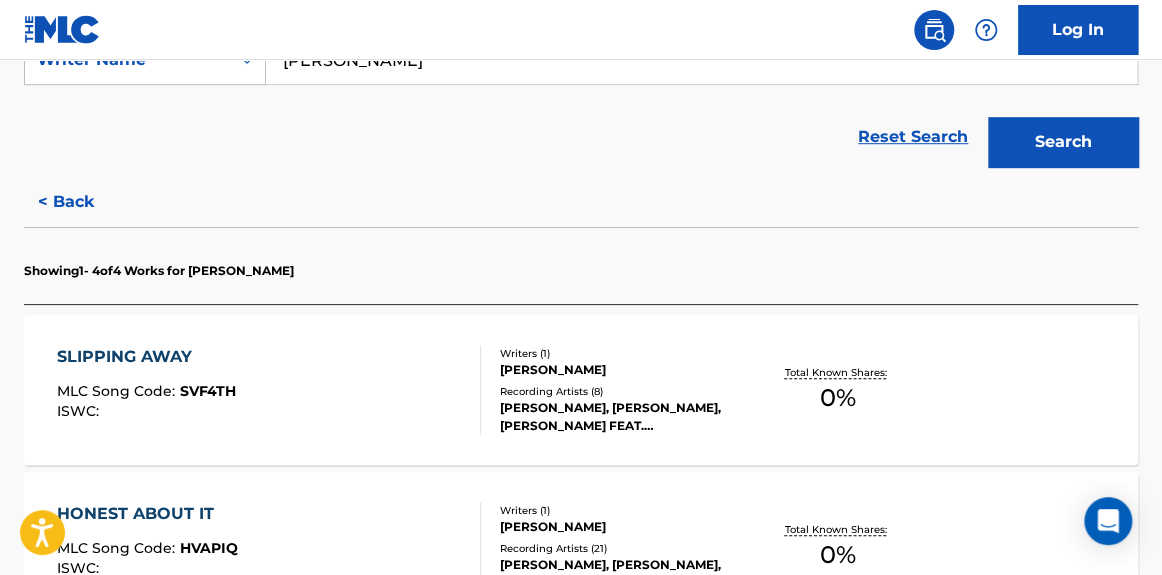 click on "Total Known Shares:" at bounding box center [837, 372] 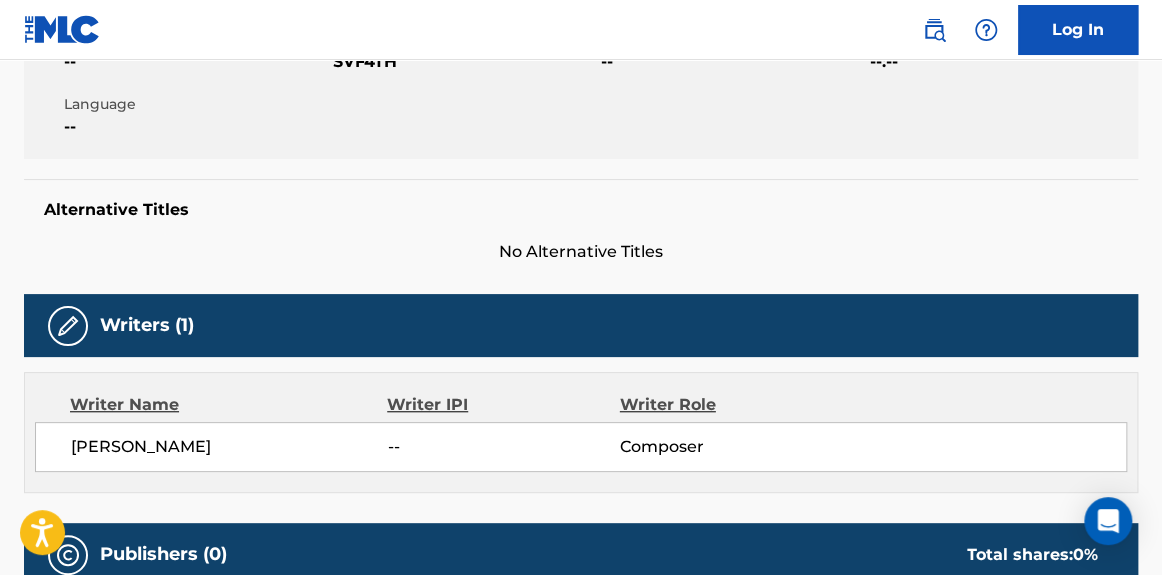 scroll, scrollTop: 0, scrollLeft: 0, axis: both 